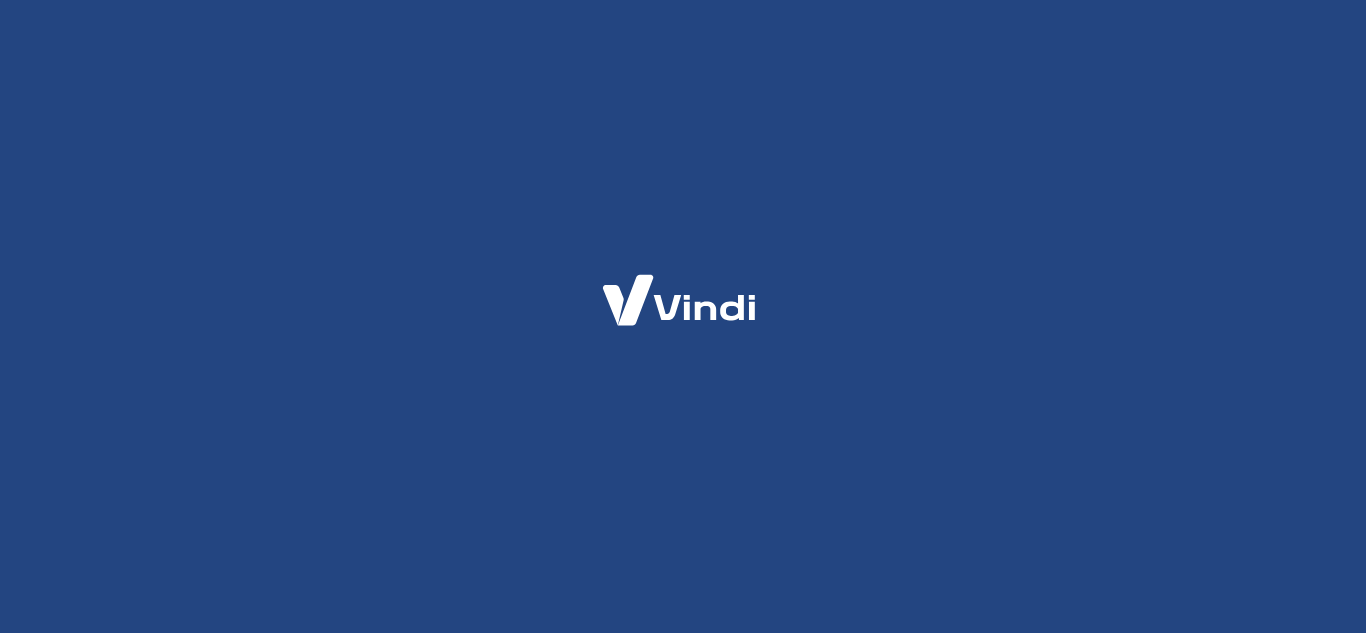 scroll, scrollTop: 0, scrollLeft: 0, axis: both 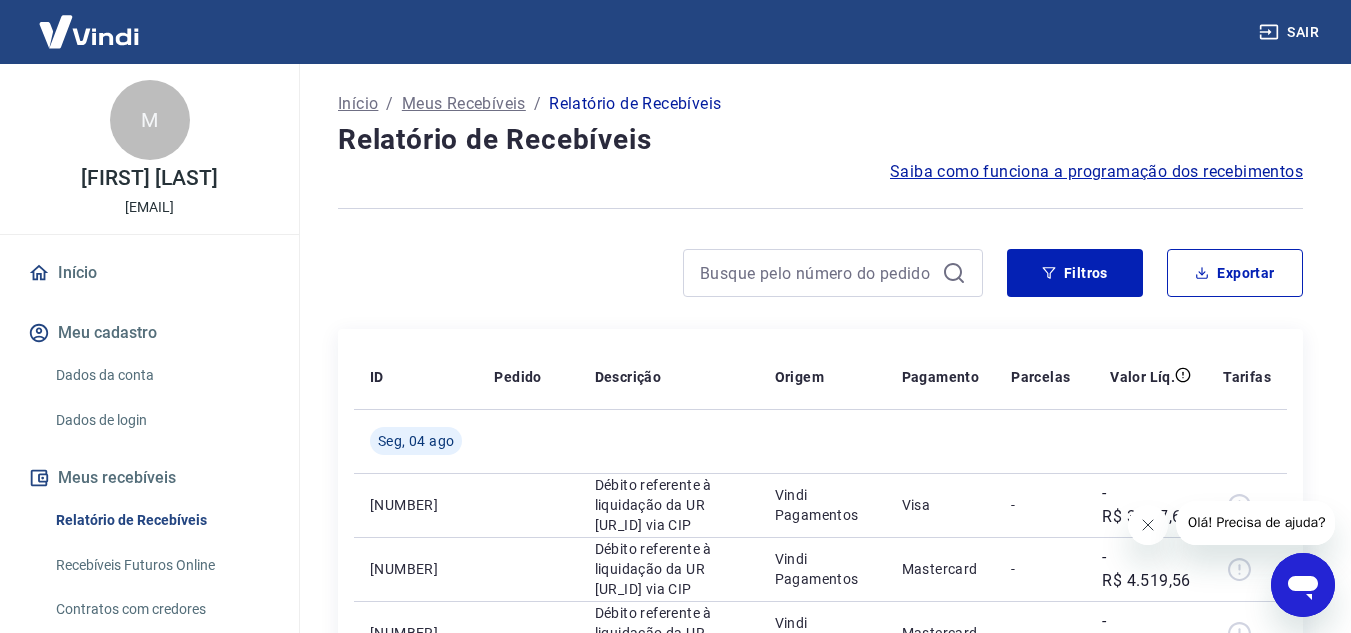 click 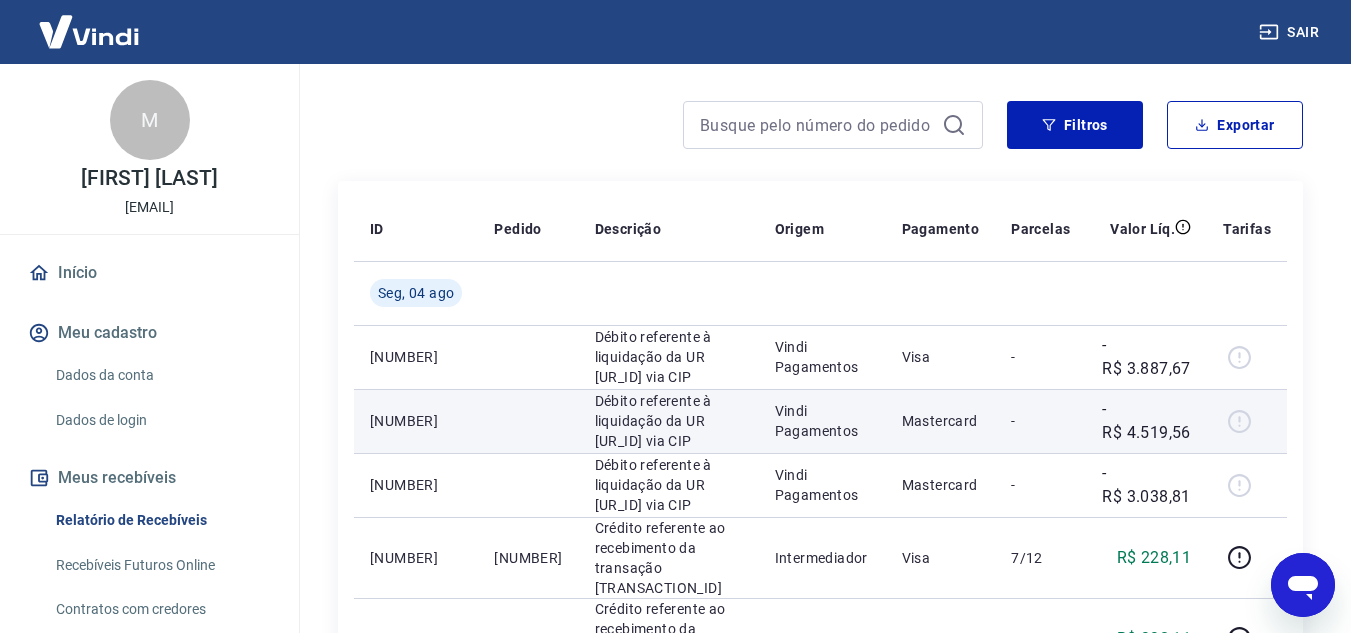 scroll, scrollTop: 100, scrollLeft: 0, axis: vertical 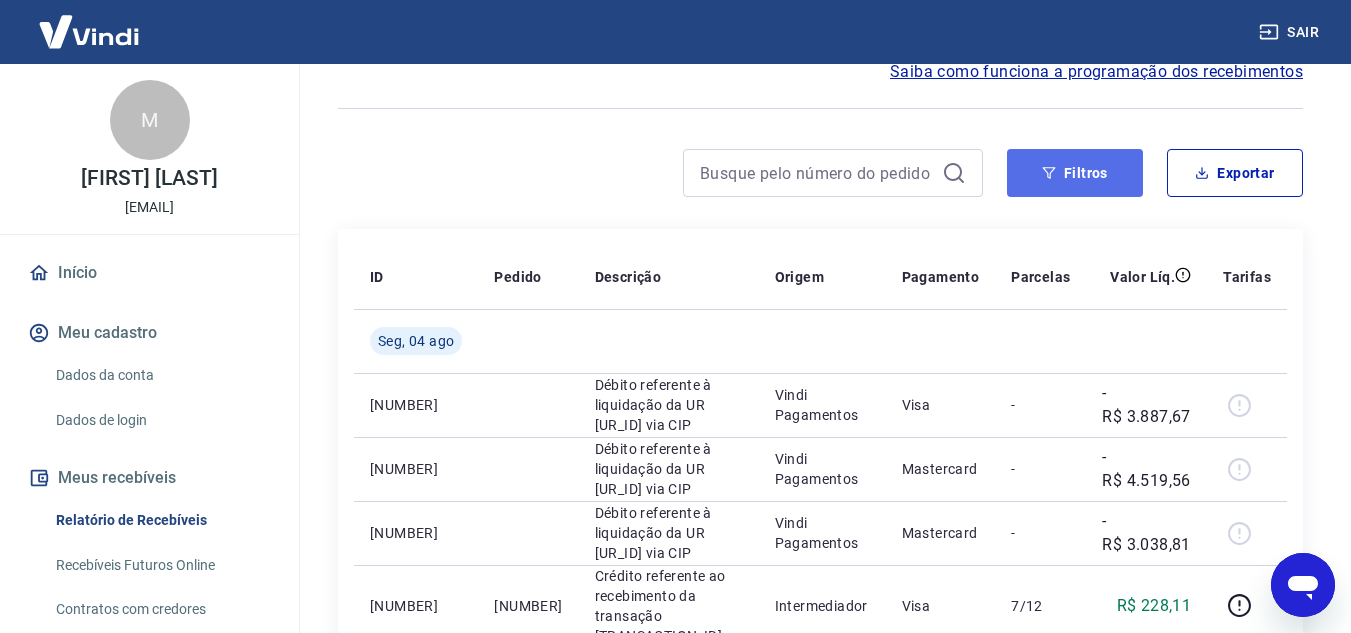 click on "Filtros" at bounding box center [1075, 173] 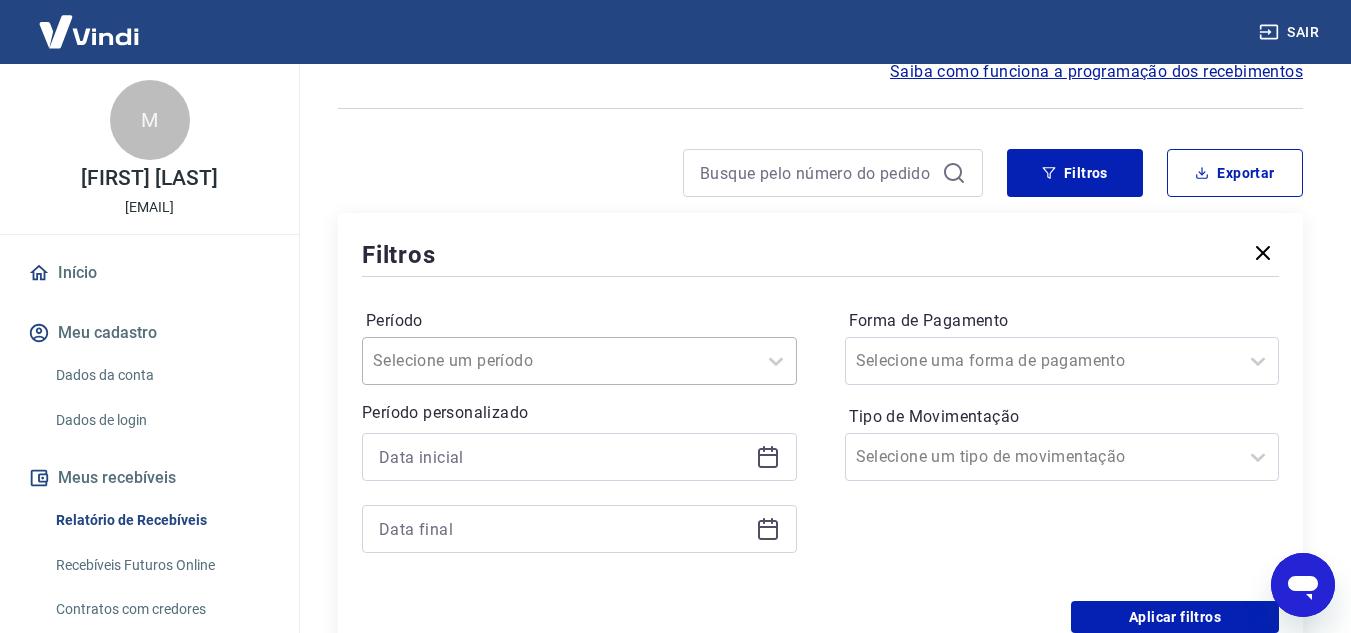 click on "Selecione um período" at bounding box center [579, 361] 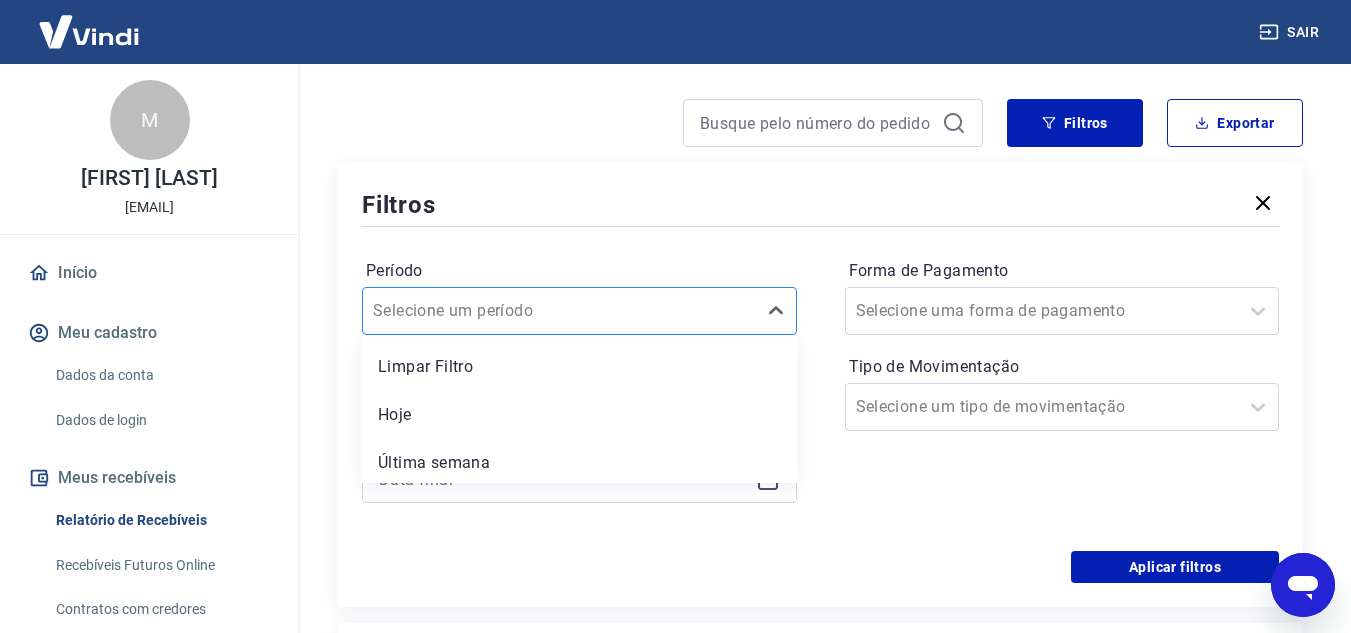 scroll, scrollTop: 152, scrollLeft: 0, axis: vertical 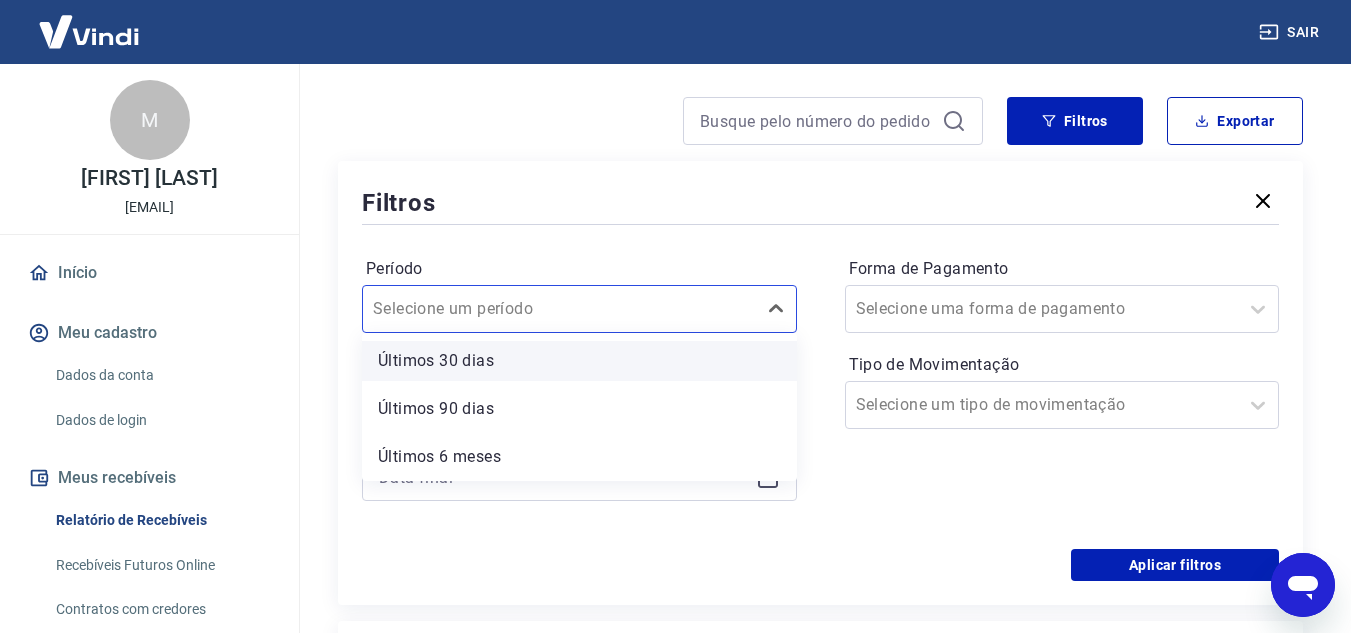 click on "Últimos 30 dias" at bounding box center [579, 361] 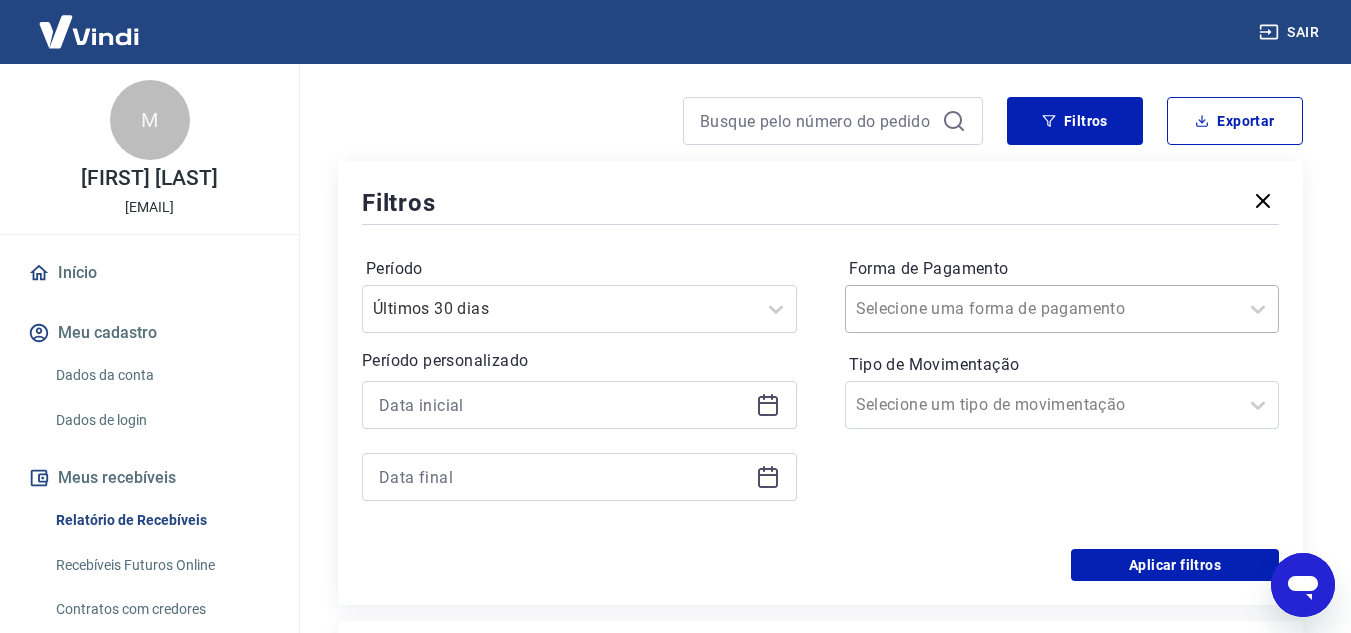 click on "Forma de Pagamento" at bounding box center (957, 309) 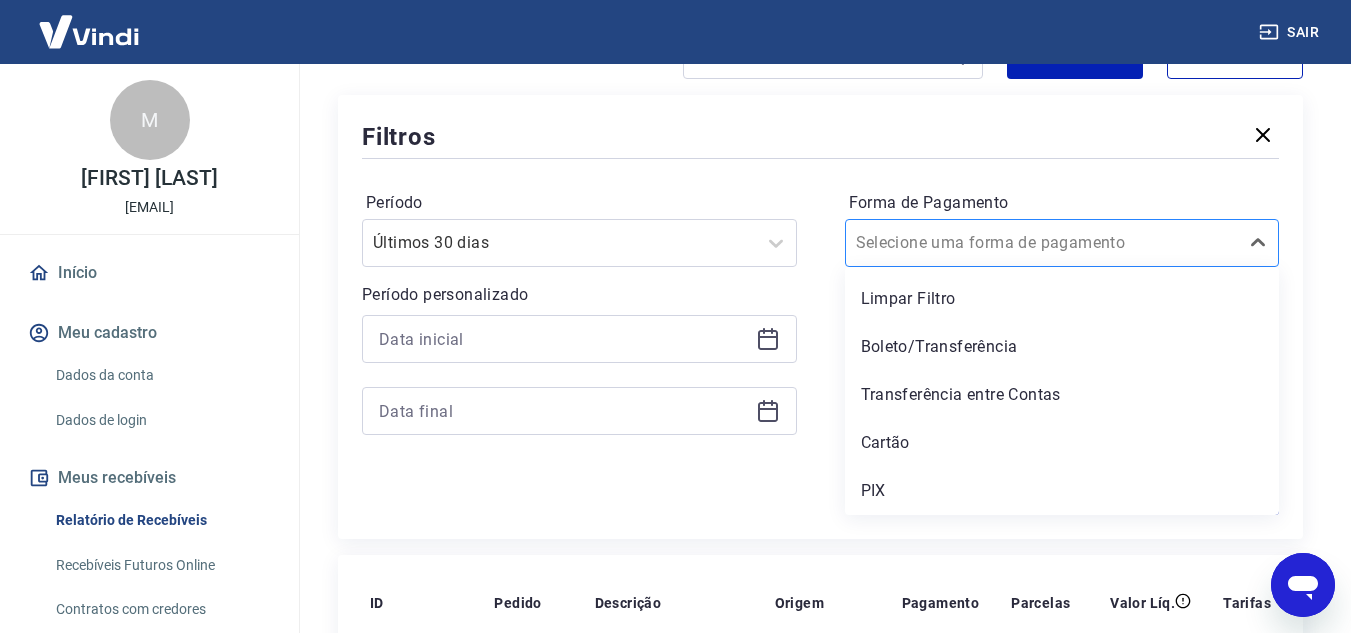 scroll, scrollTop: 252, scrollLeft: 0, axis: vertical 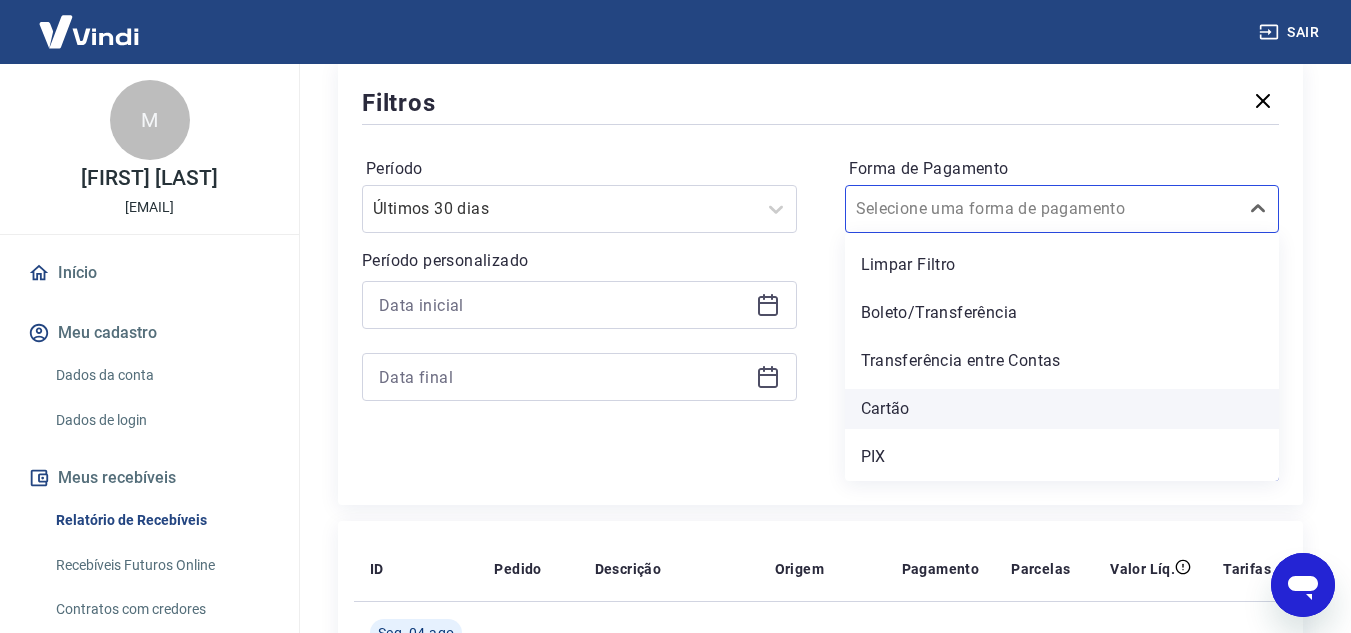 click on "Cartão" at bounding box center [1062, 409] 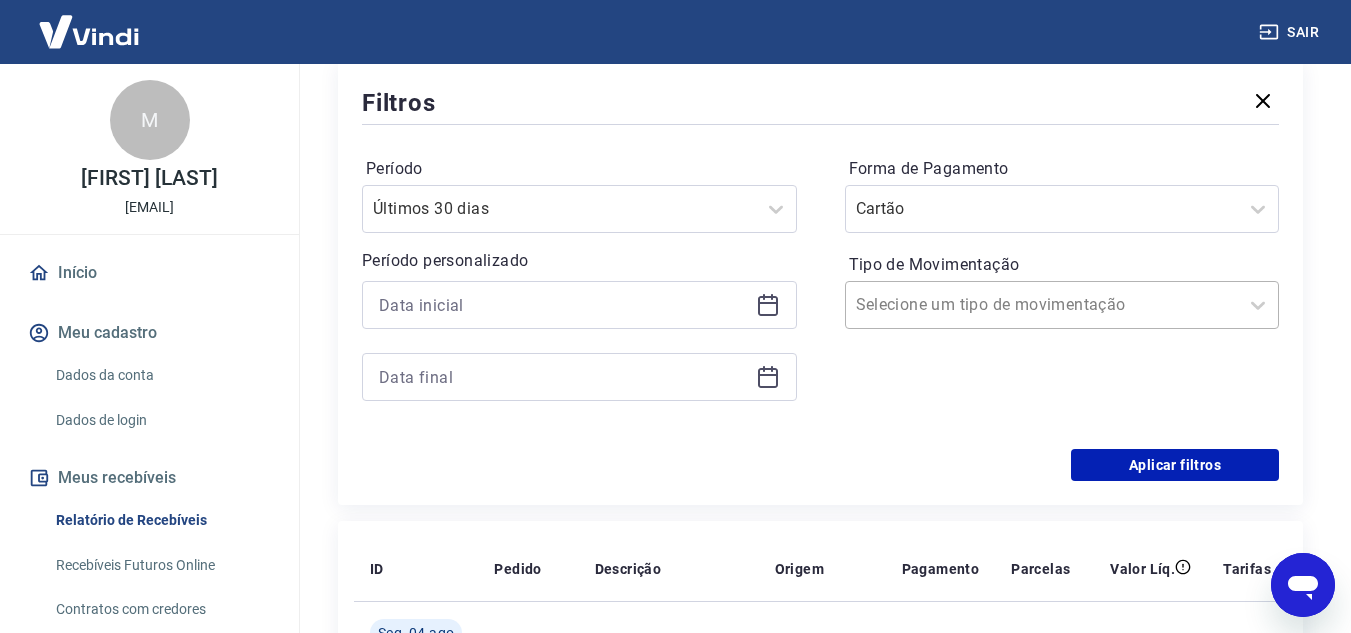 click on "Tipo de Movimentação" at bounding box center (957, 305) 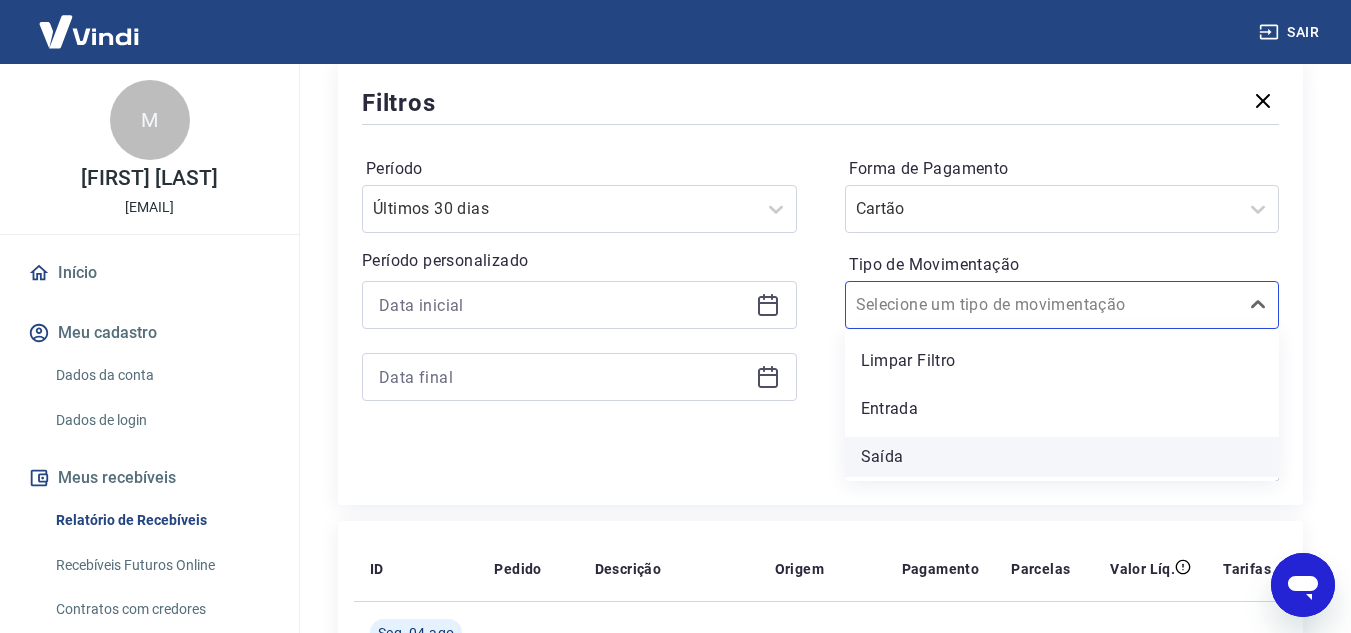 click on "Saída" at bounding box center [1062, 457] 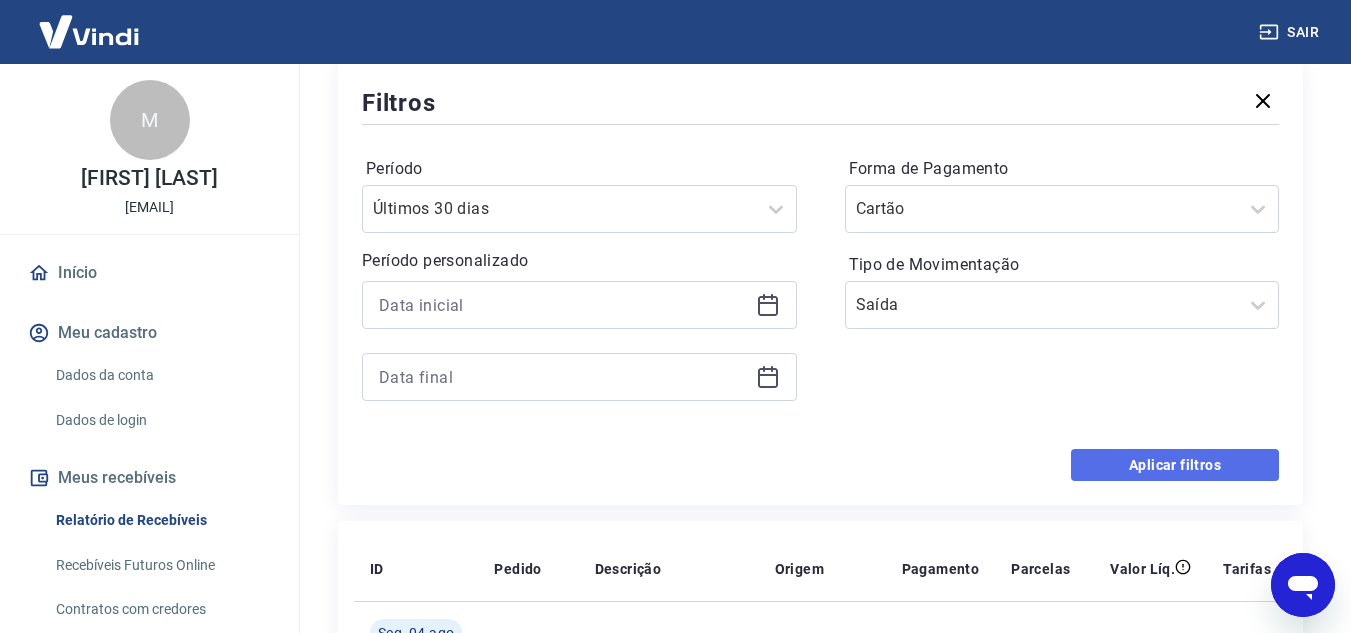 click on "Aplicar filtros" at bounding box center [1175, 465] 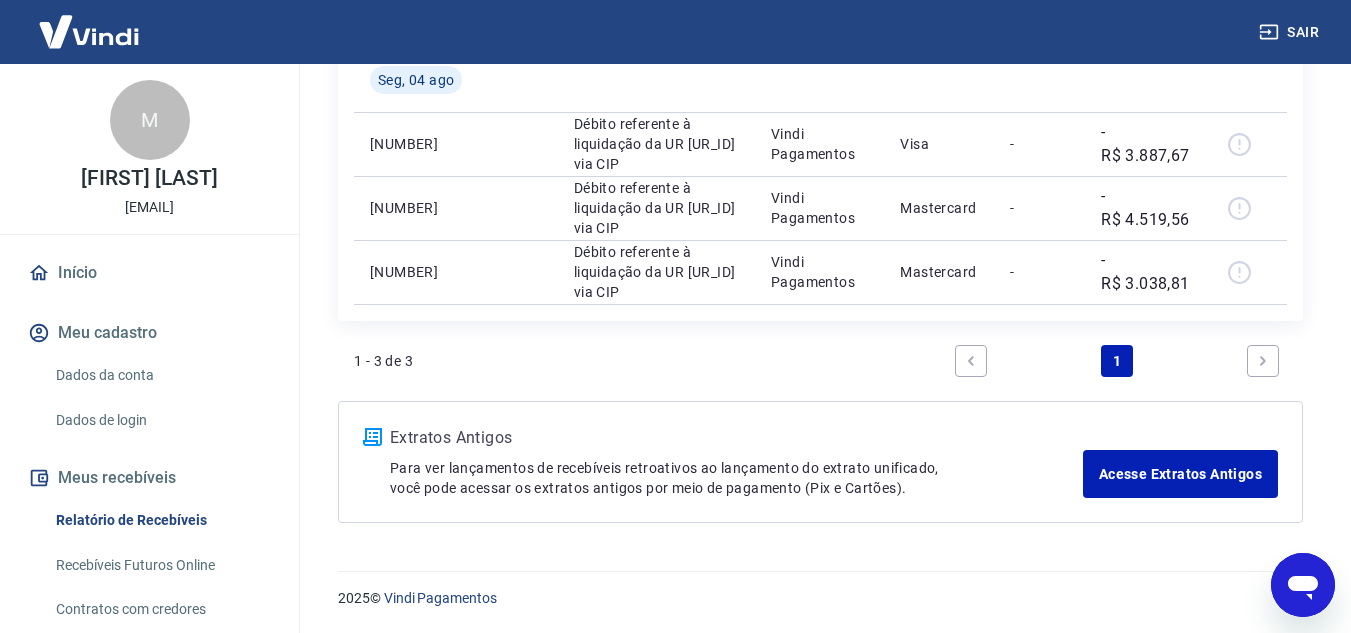 scroll, scrollTop: 261, scrollLeft: 0, axis: vertical 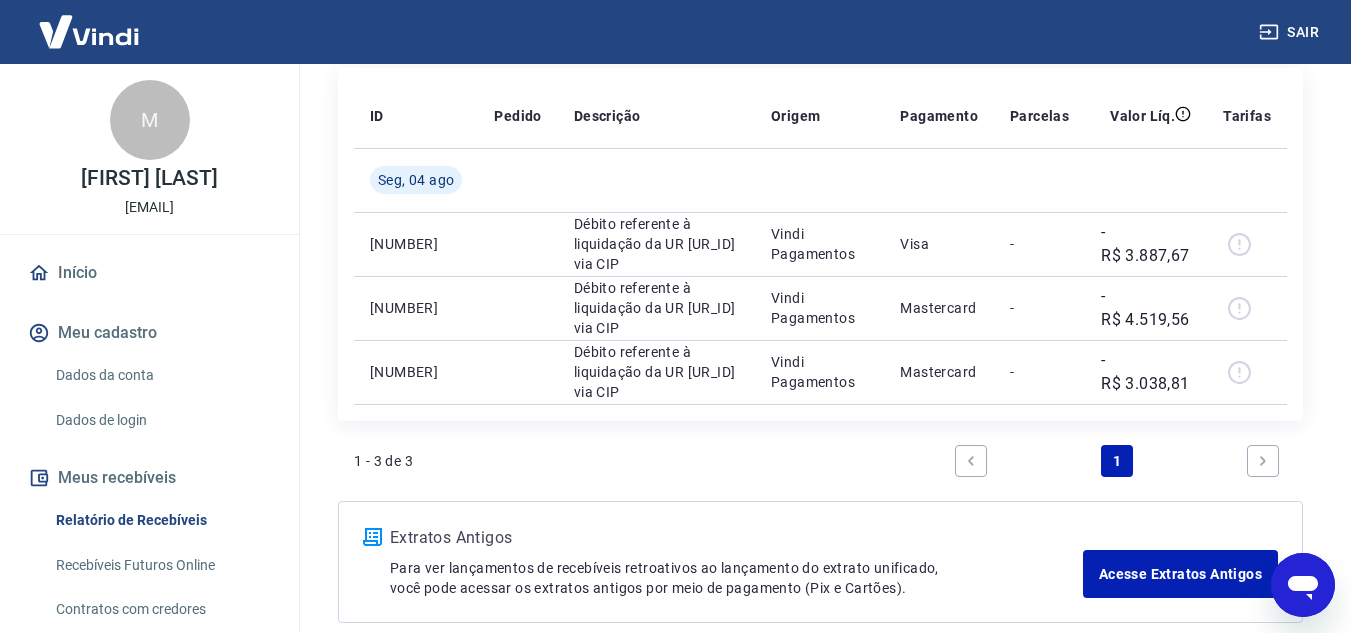 click 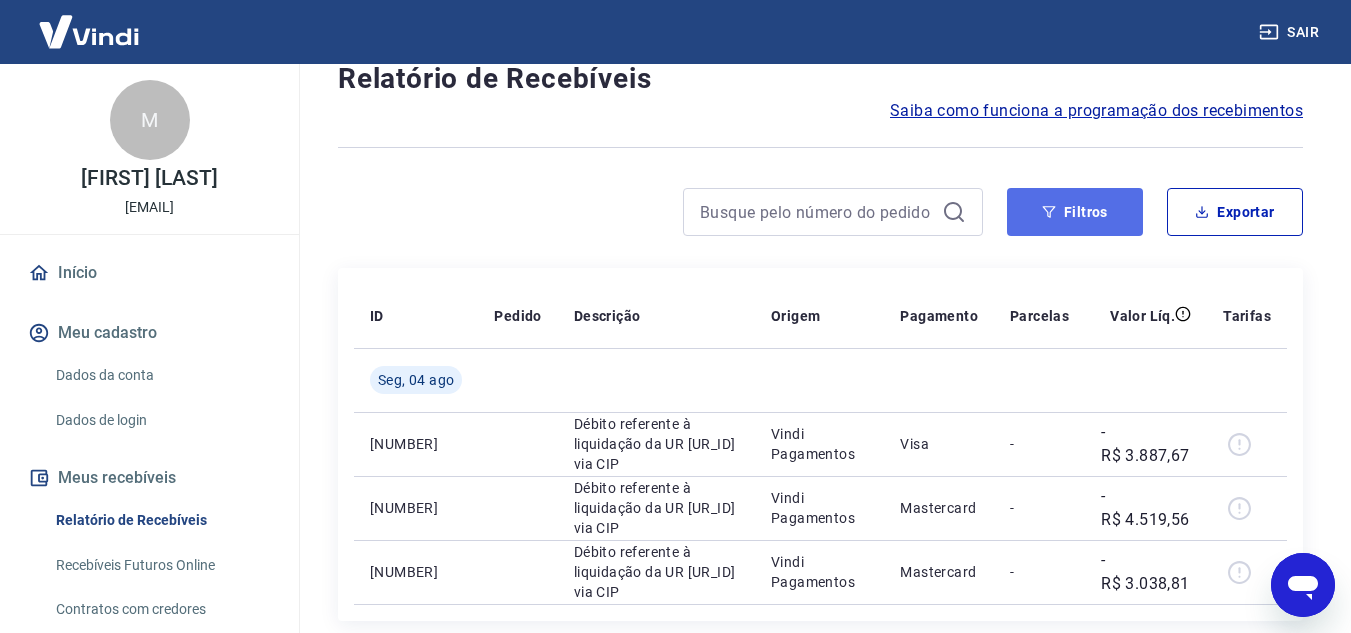 click on "Filtros" at bounding box center [1075, 212] 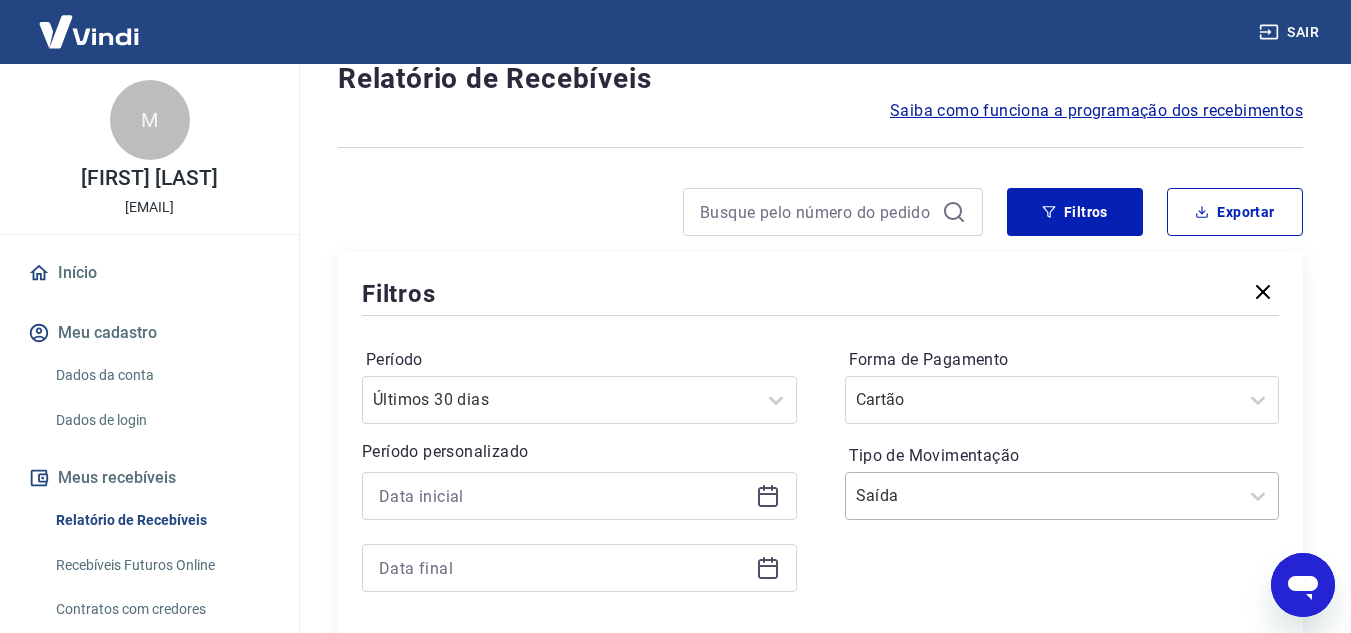 scroll, scrollTop: 100, scrollLeft: 0, axis: vertical 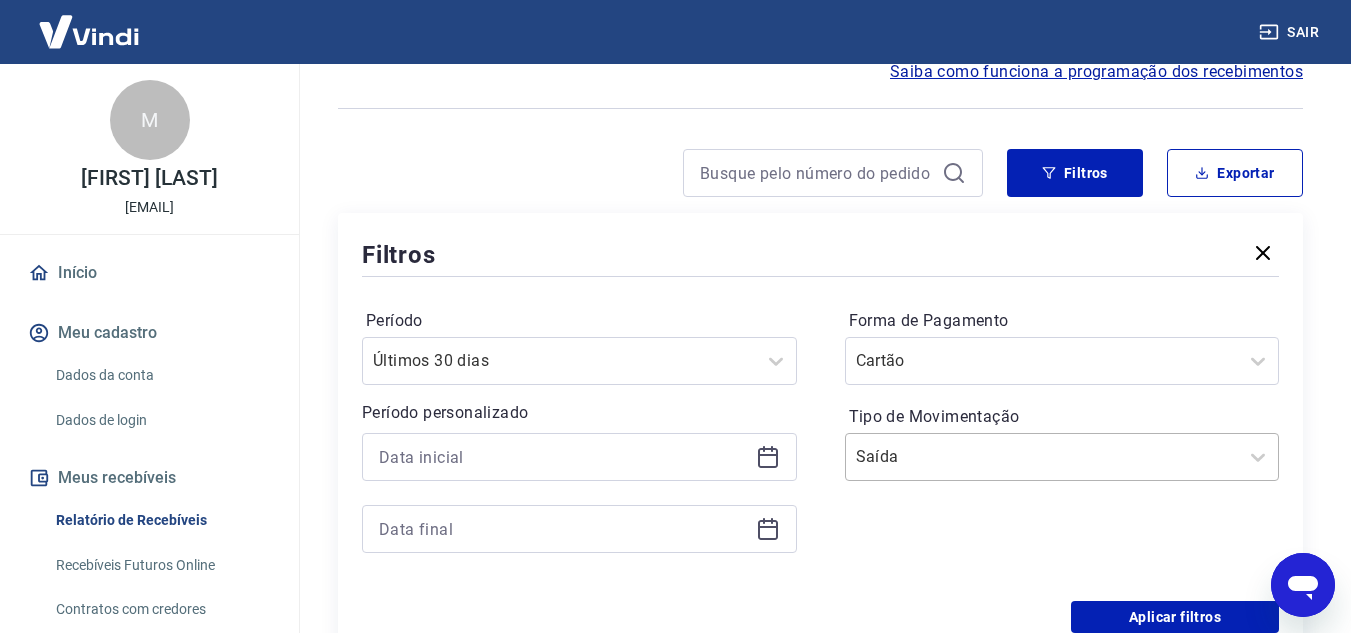 click on "Saída" at bounding box center [1062, 457] 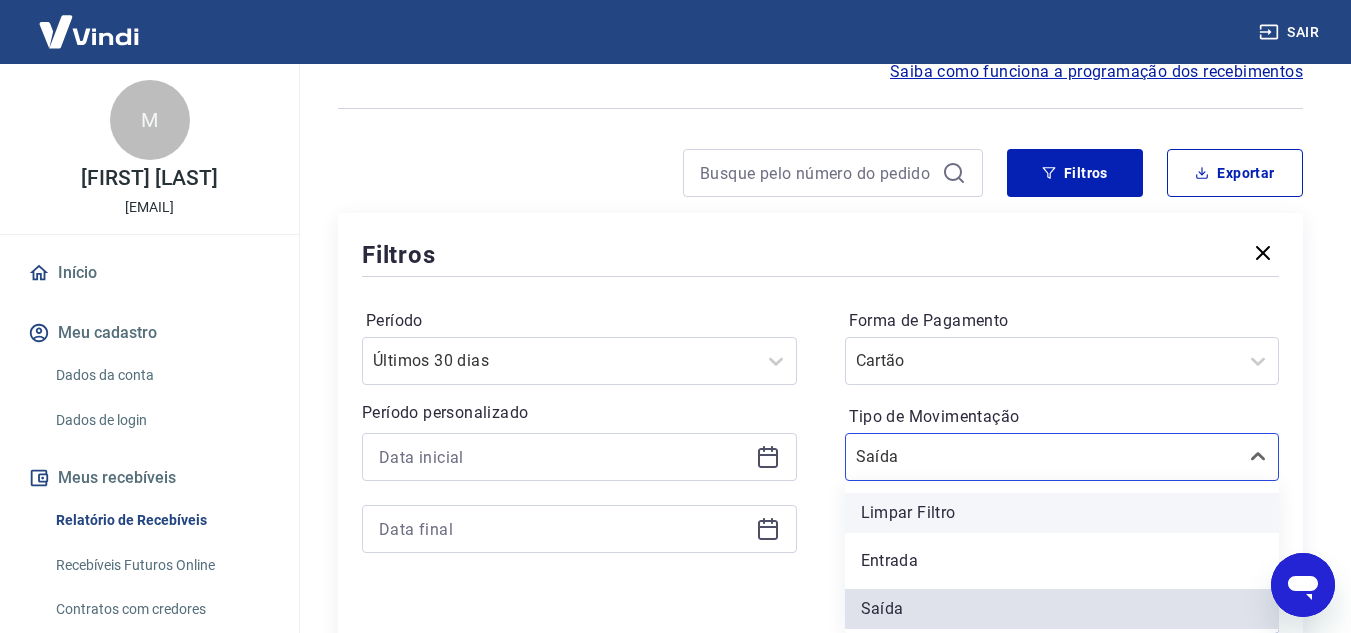 click on "Limpar Filtro" at bounding box center (1062, 513) 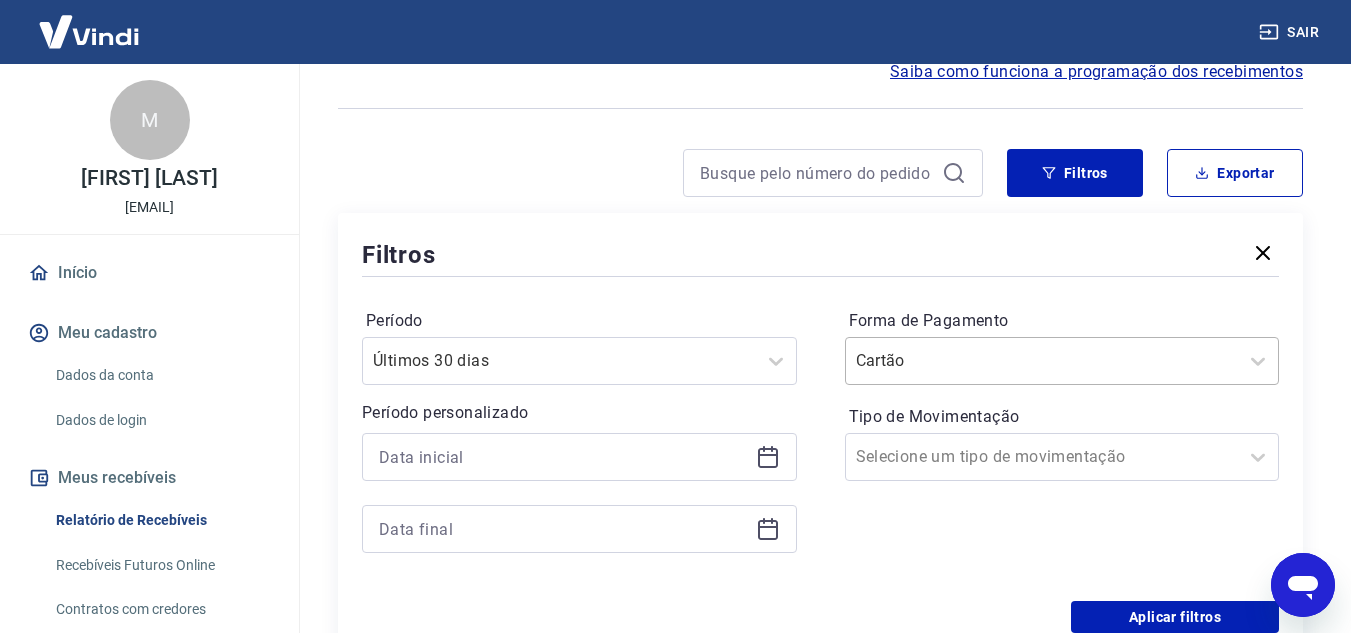 scroll, scrollTop: 200, scrollLeft: 0, axis: vertical 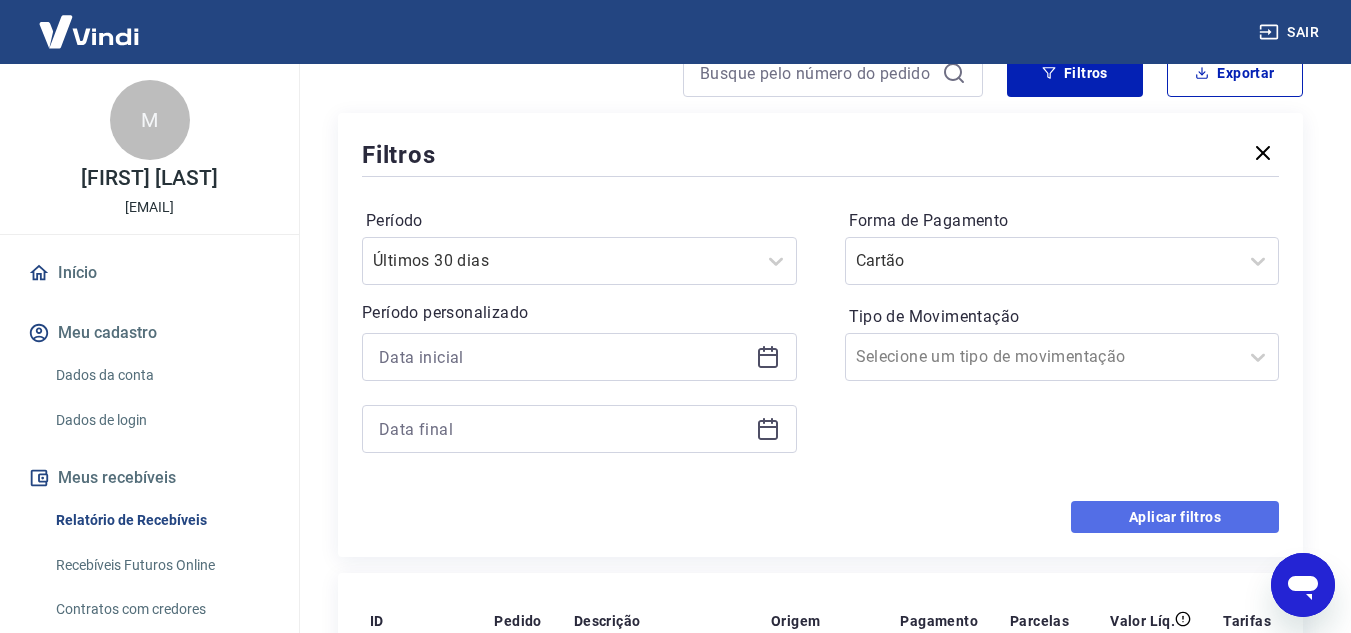 click on "Aplicar filtros" at bounding box center (1175, 517) 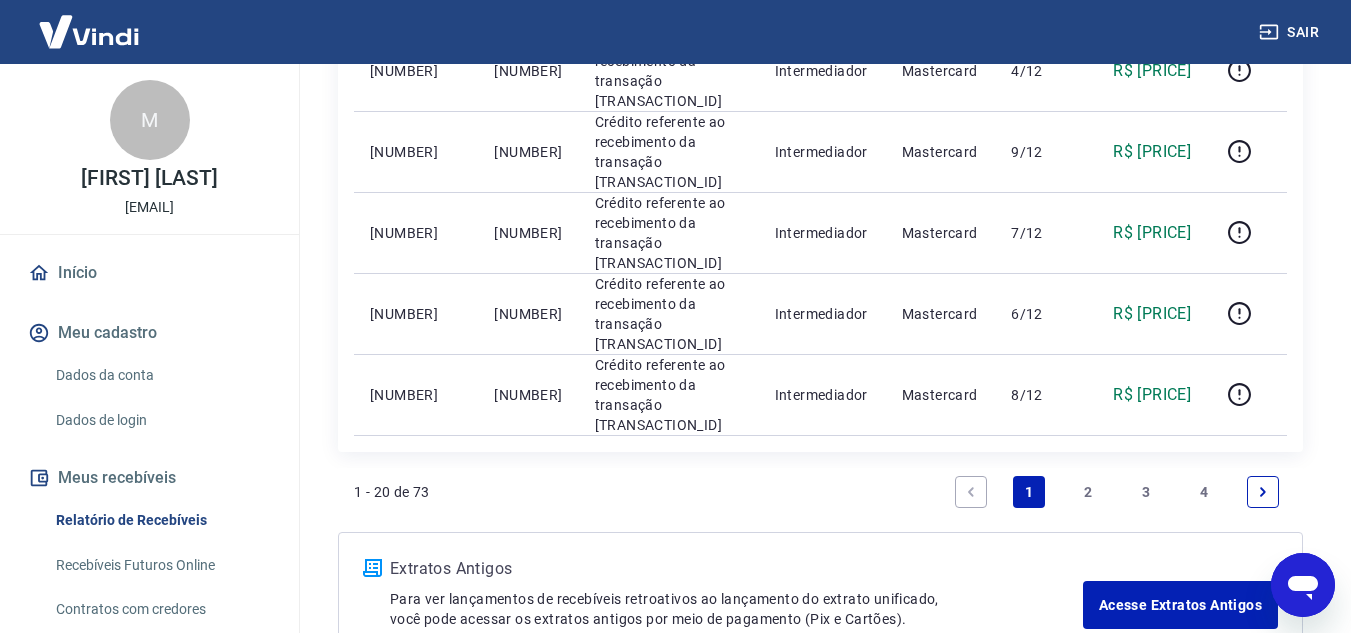 scroll, scrollTop: 1738, scrollLeft: 0, axis: vertical 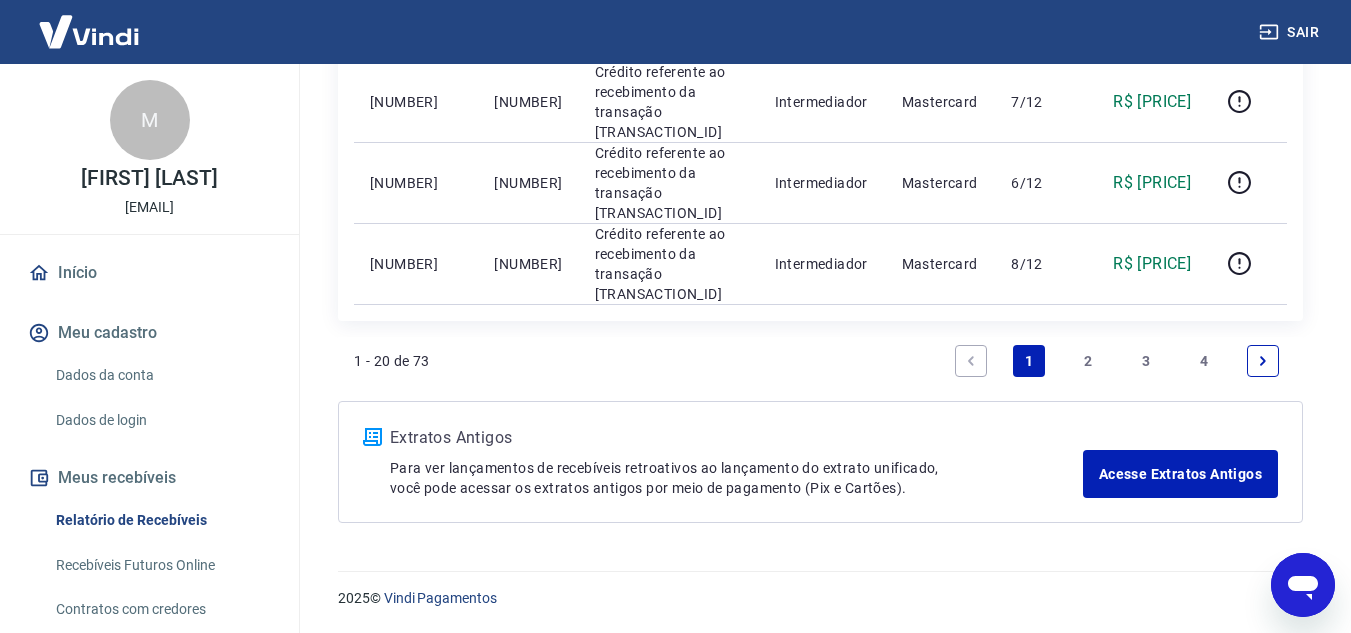 click on "2" at bounding box center [1088, 361] 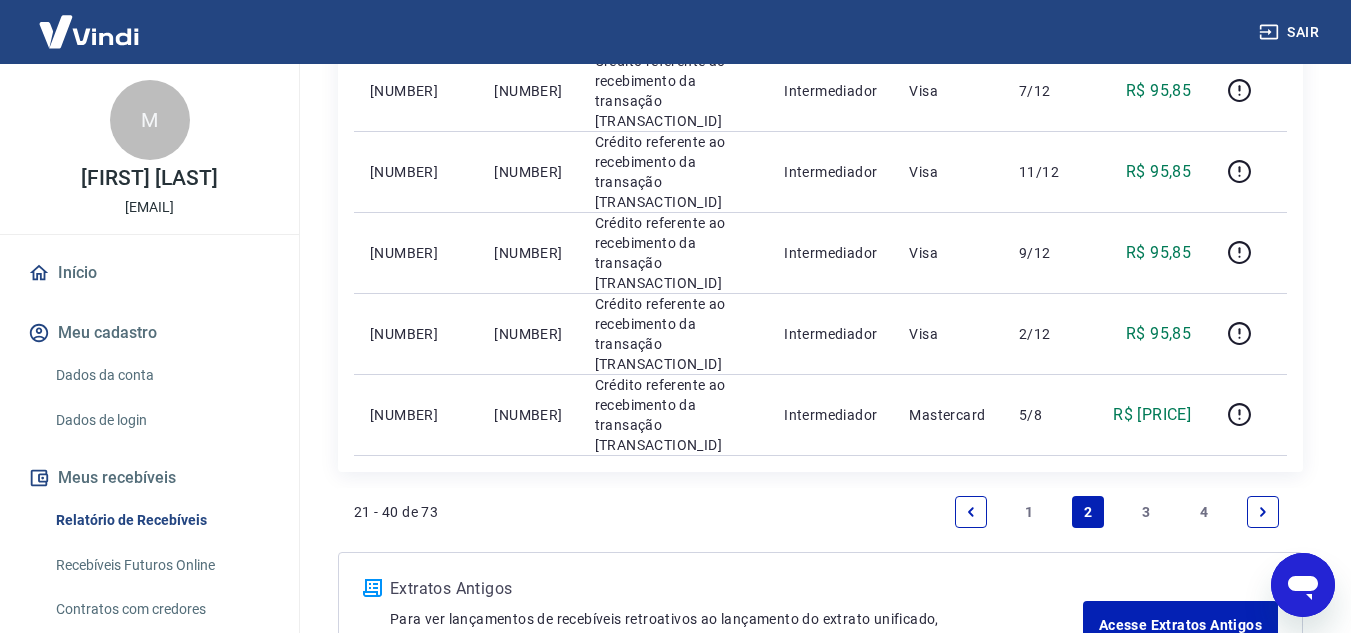 scroll, scrollTop: 1789, scrollLeft: 0, axis: vertical 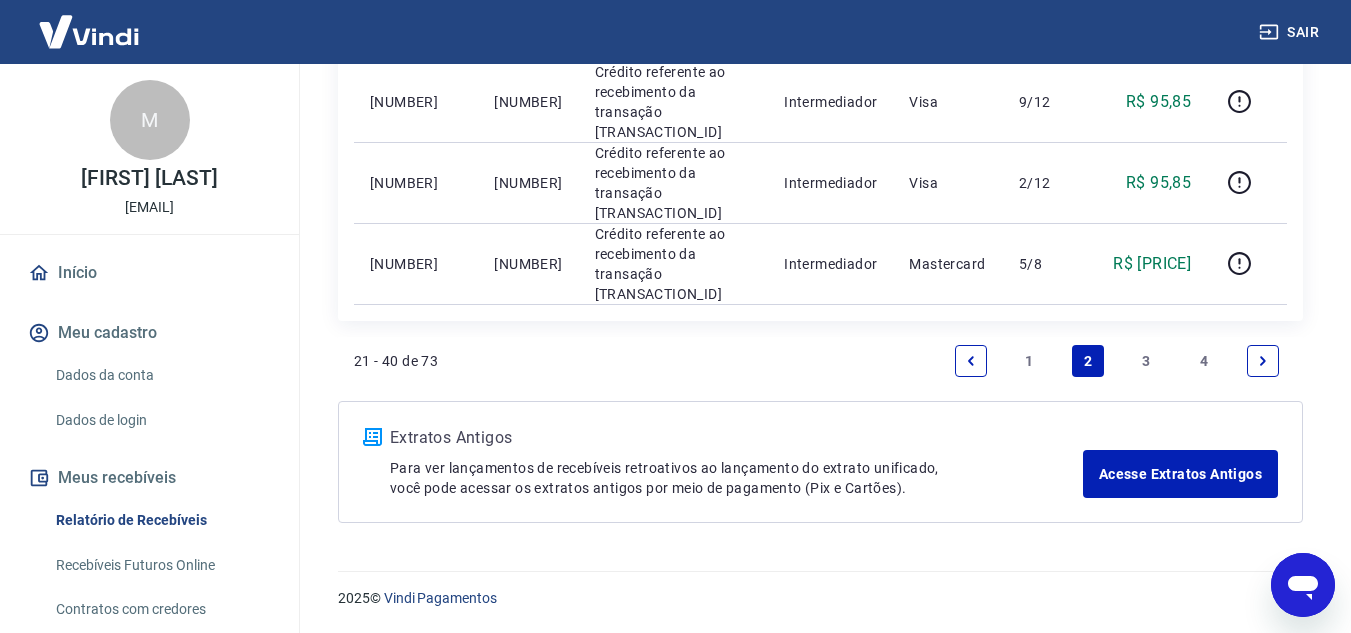 click on "3" at bounding box center (1146, 361) 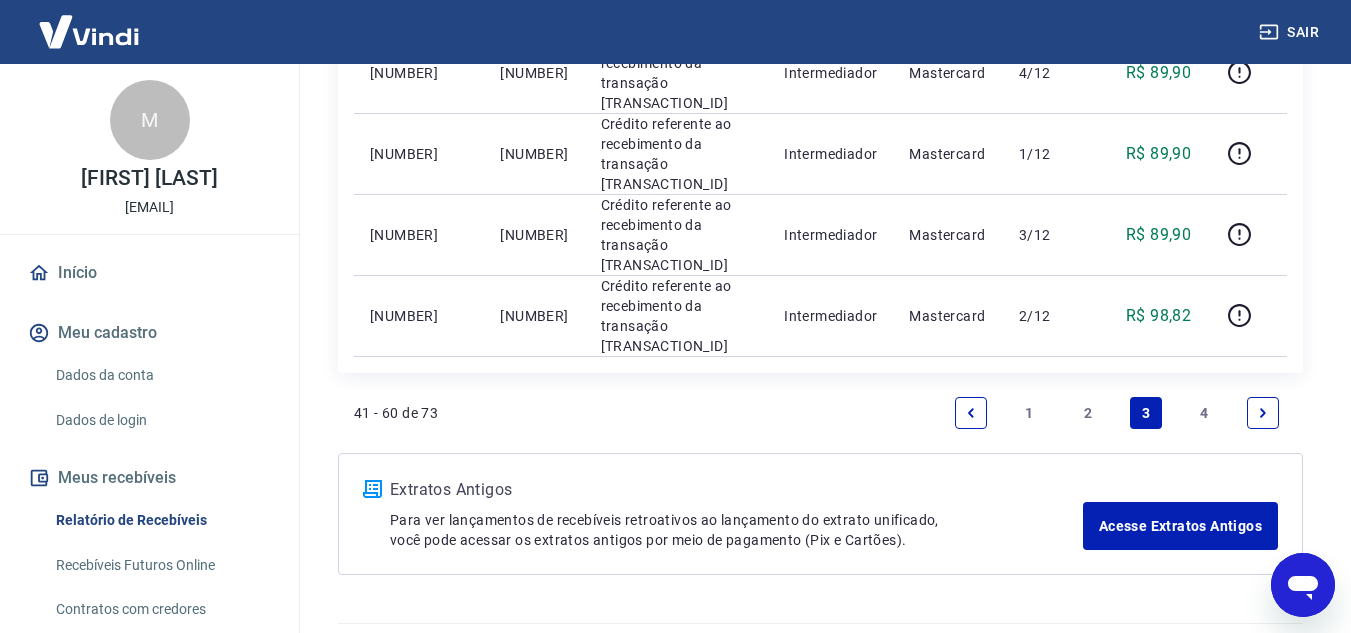 scroll, scrollTop: 1853, scrollLeft: 0, axis: vertical 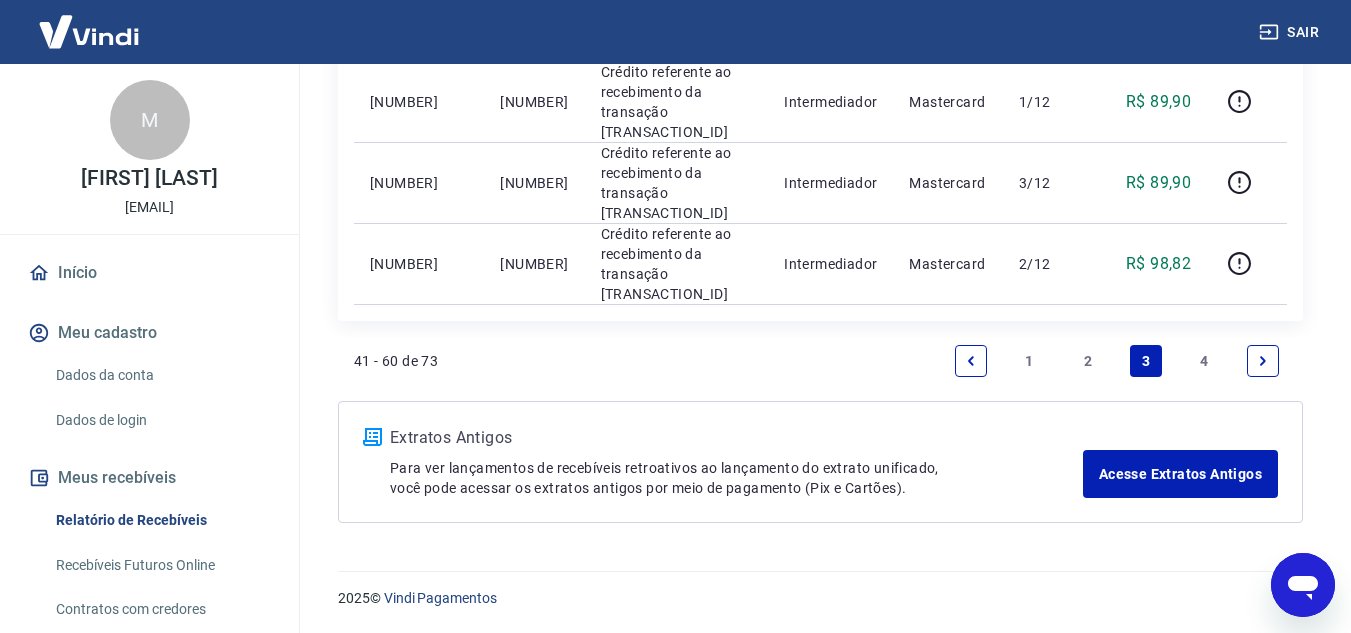 click on "4" at bounding box center (1205, 361) 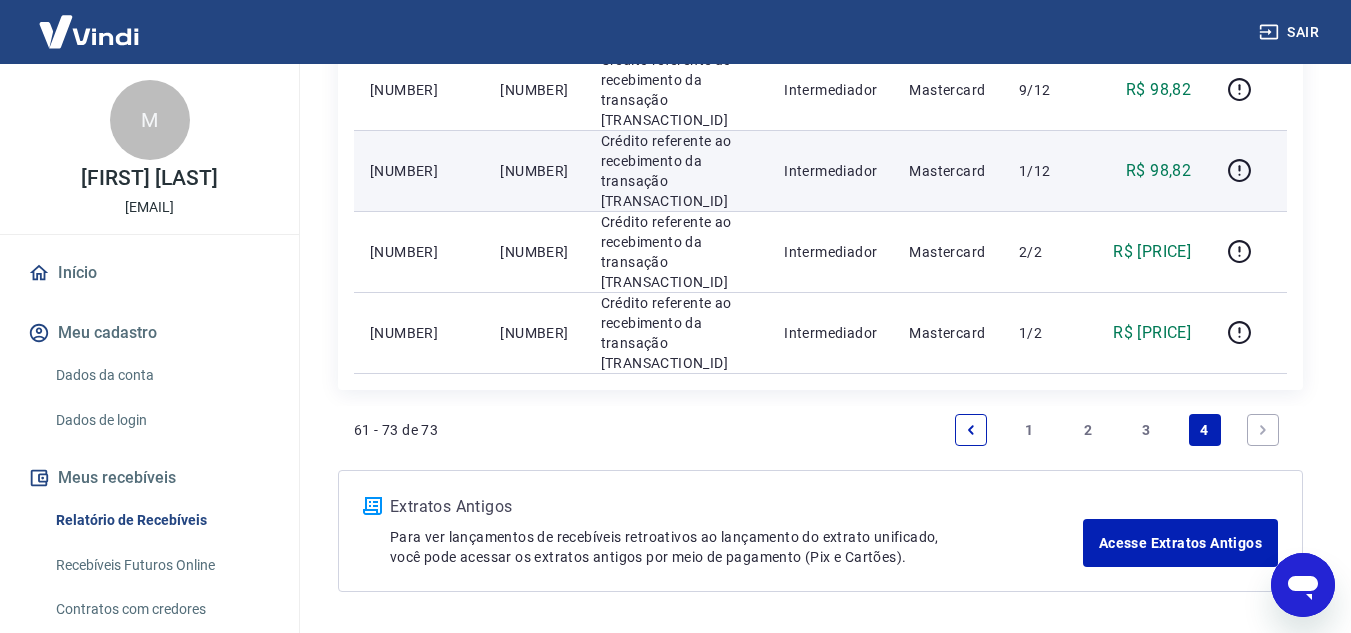 scroll, scrollTop: 1200, scrollLeft: 0, axis: vertical 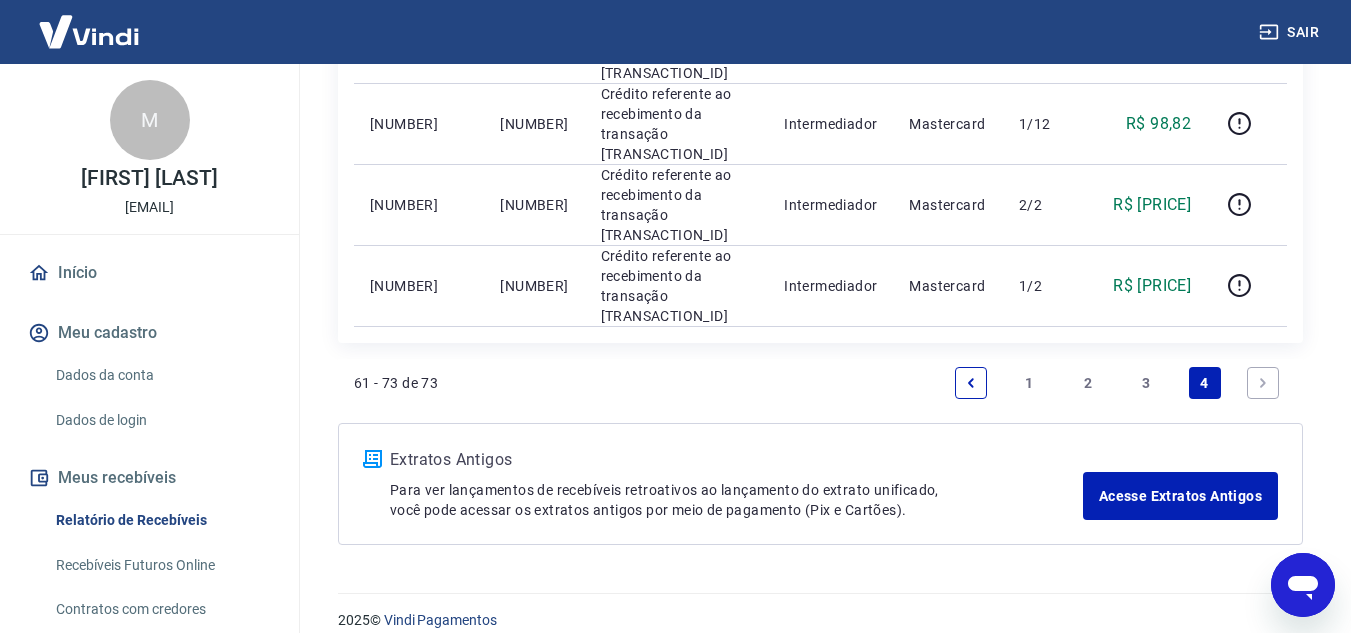 click 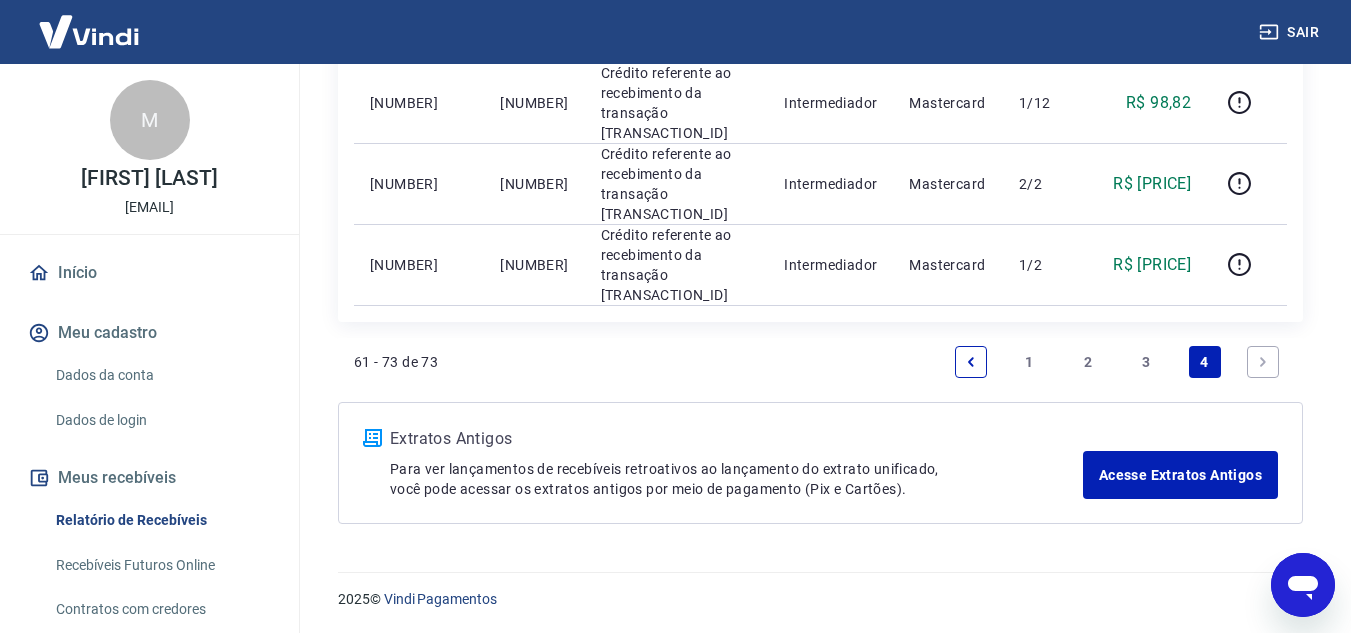 scroll, scrollTop: 1222, scrollLeft: 0, axis: vertical 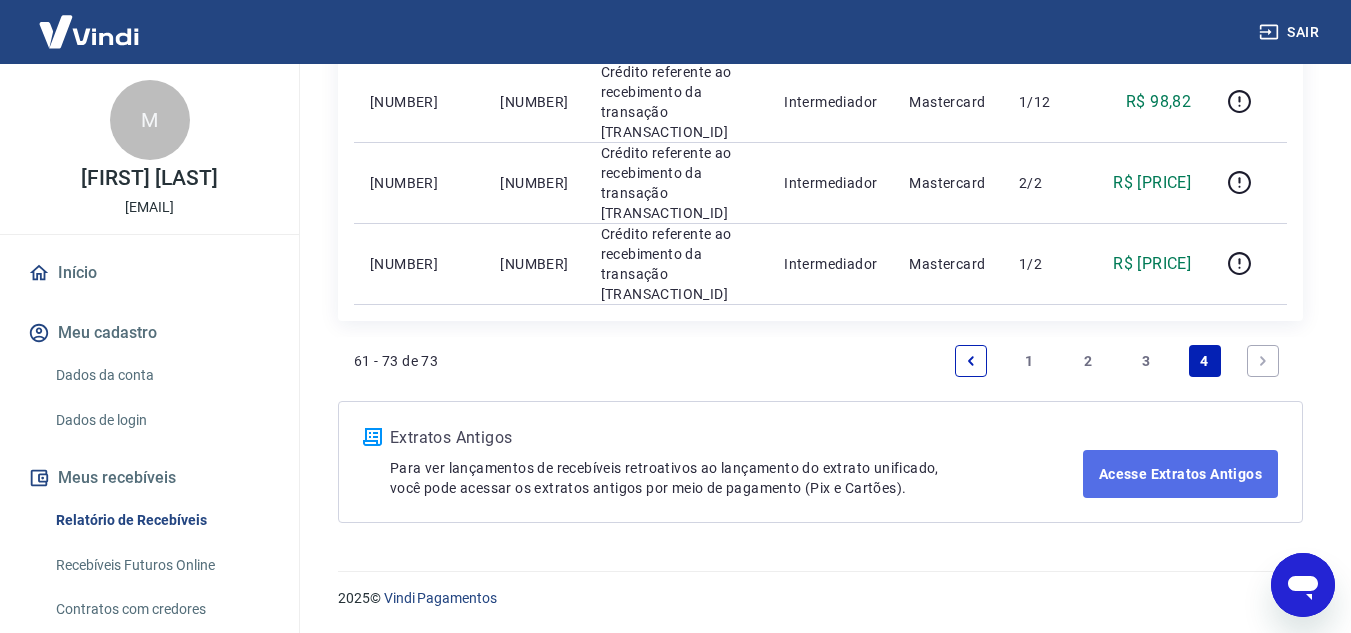 click on "Acesse Extratos Antigos" at bounding box center [1180, 474] 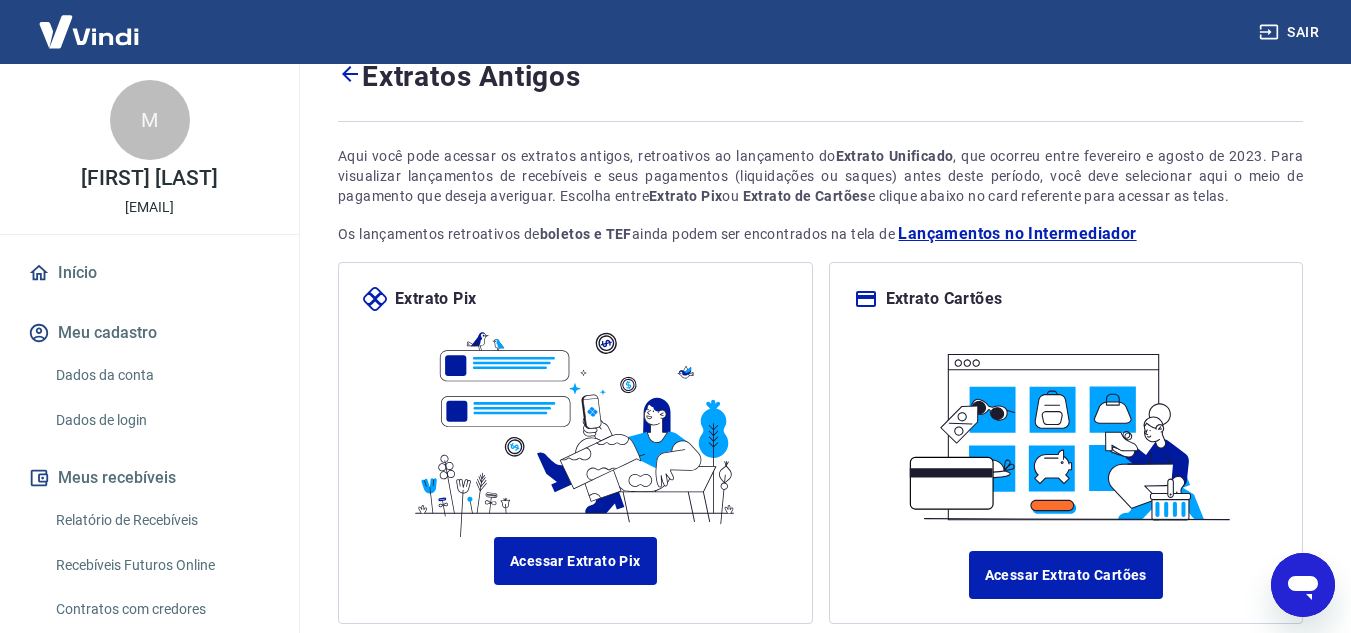 scroll, scrollTop: 100, scrollLeft: 0, axis: vertical 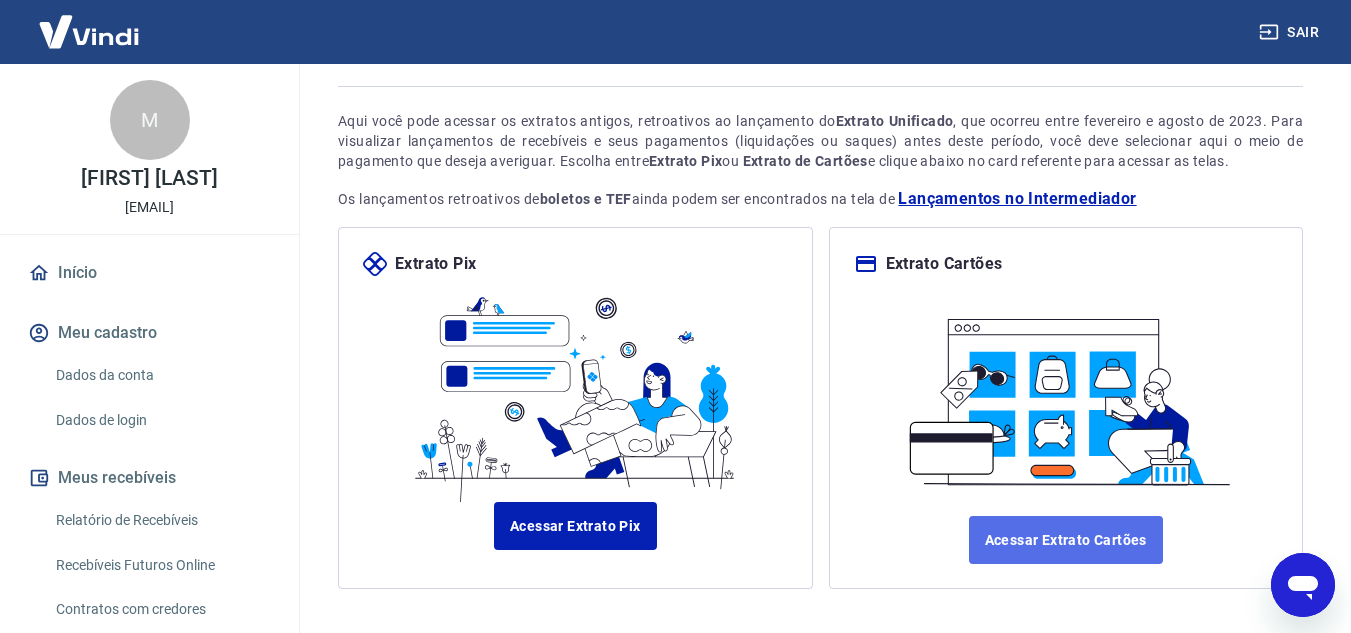 click on "Acessar Extrato Cartões" at bounding box center (1066, 540) 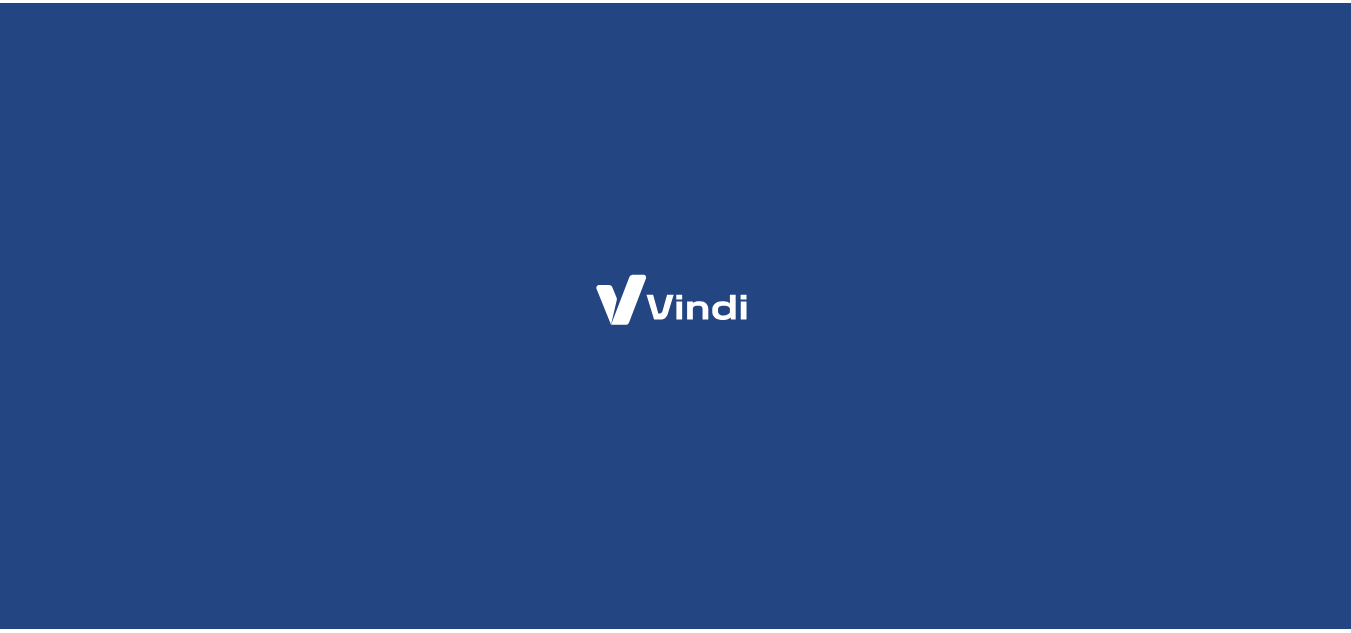 scroll, scrollTop: 0, scrollLeft: 0, axis: both 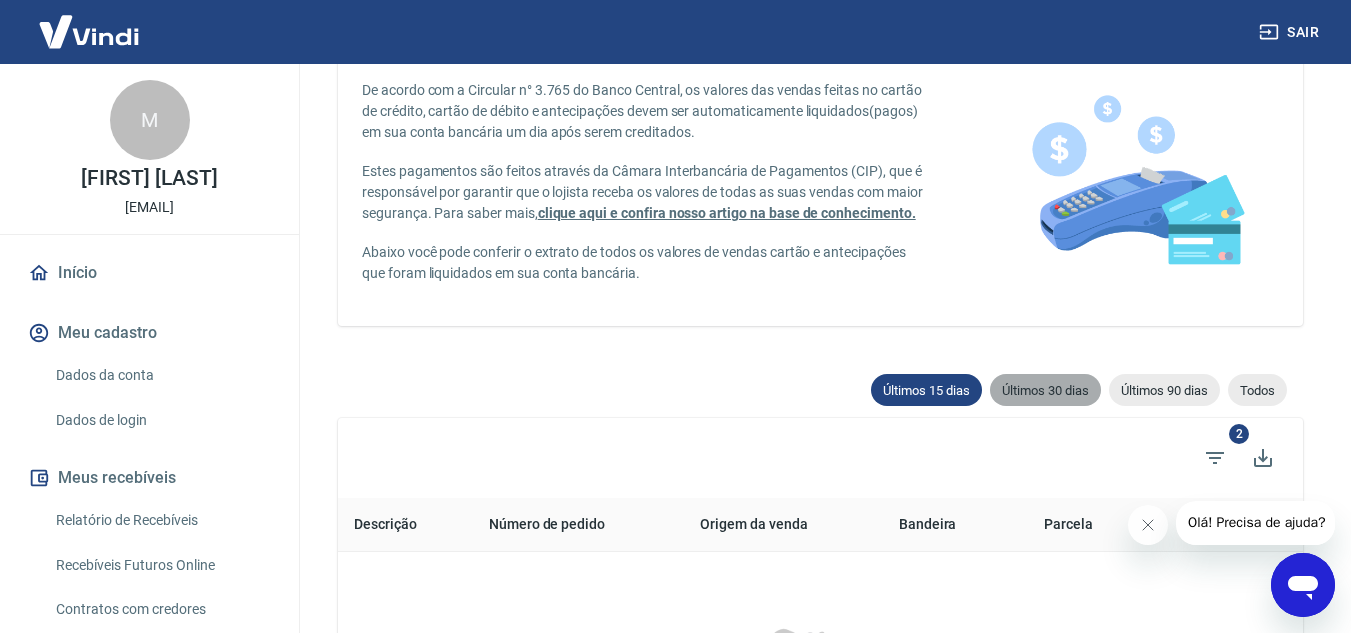 click on "Últimos 30 dias" at bounding box center [1045, 390] 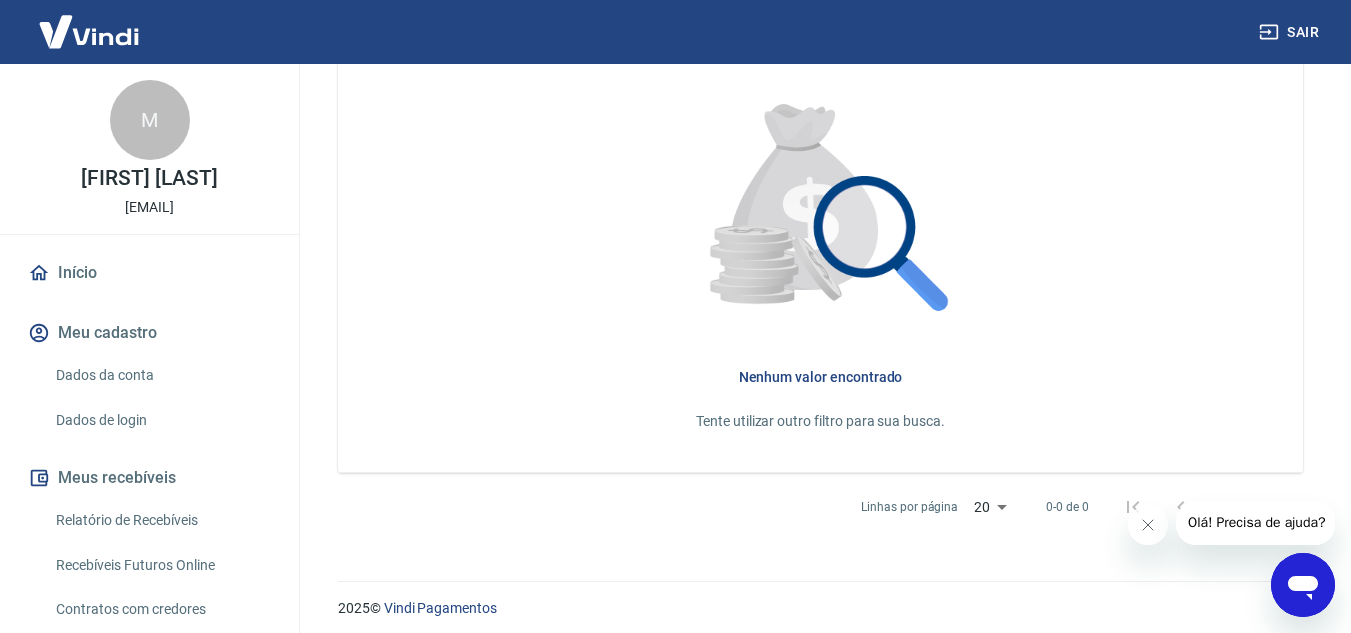 scroll, scrollTop: 638, scrollLeft: 0, axis: vertical 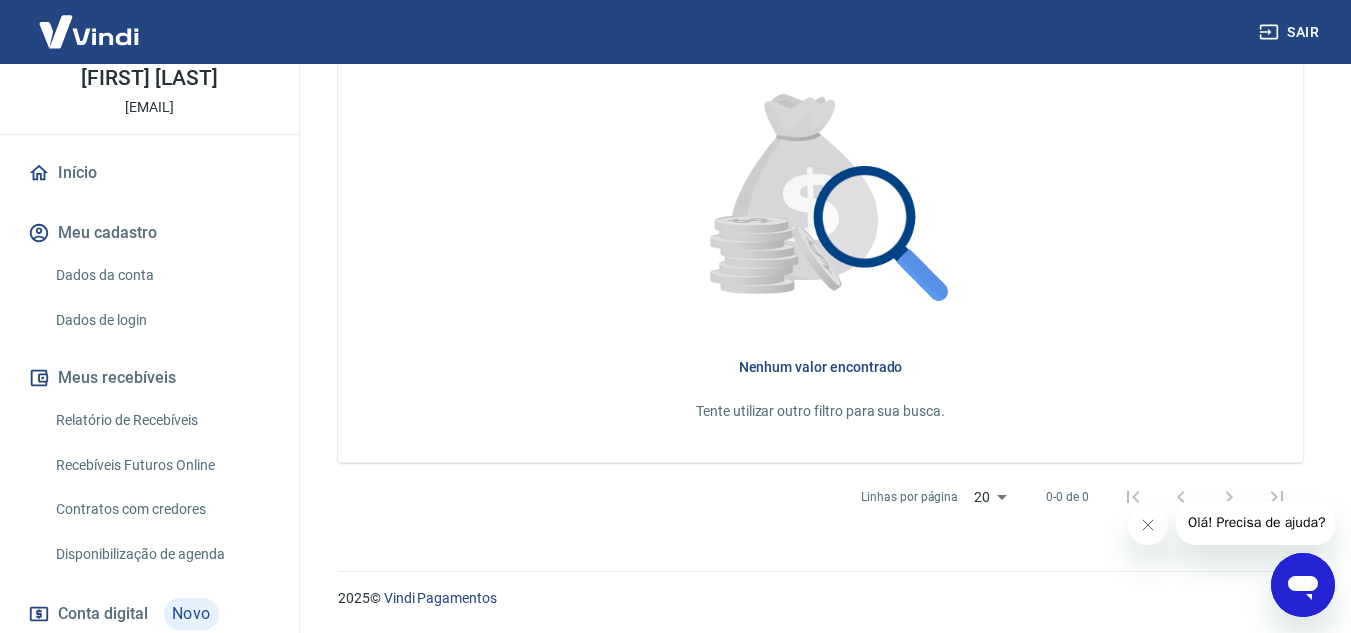 click on "Relatório de Recebíveis" at bounding box center [161, 420] 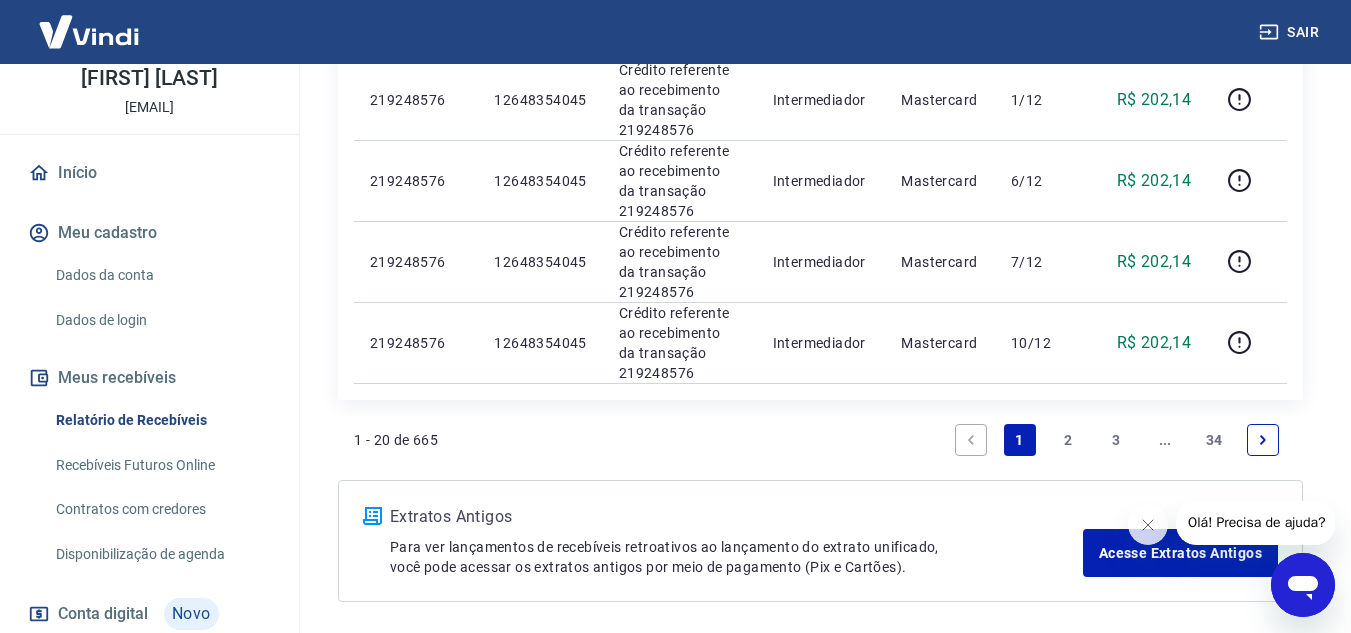 scroll, scrollTop: 1738, scrollLeft: 0, axis: vertical 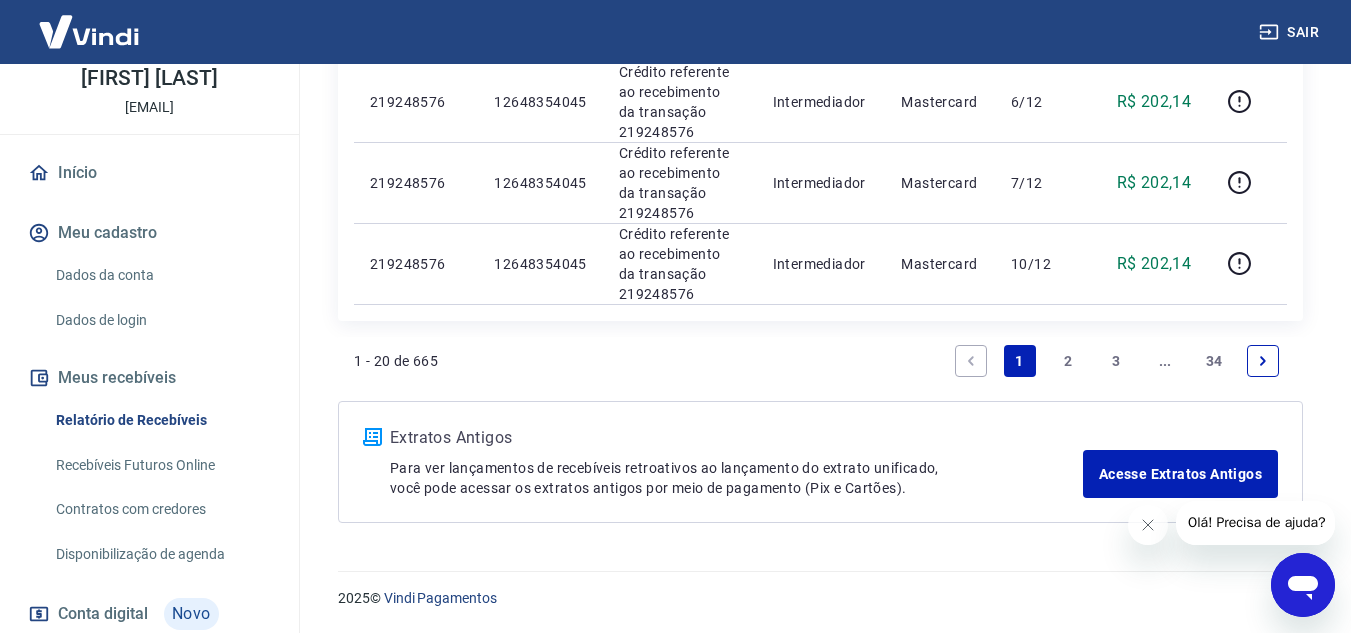 click on "34" at bounding box center (1214, 361) 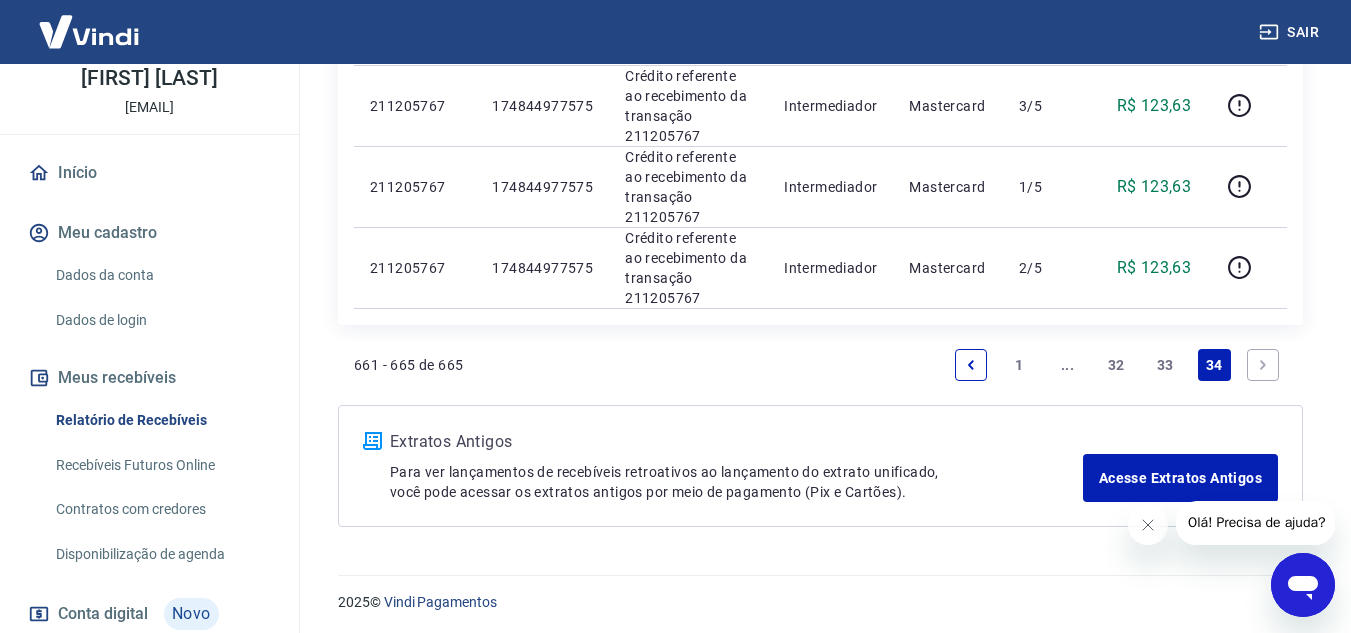 scroll, scrollTop: 574, scrollLeft: 0, axis: vertical 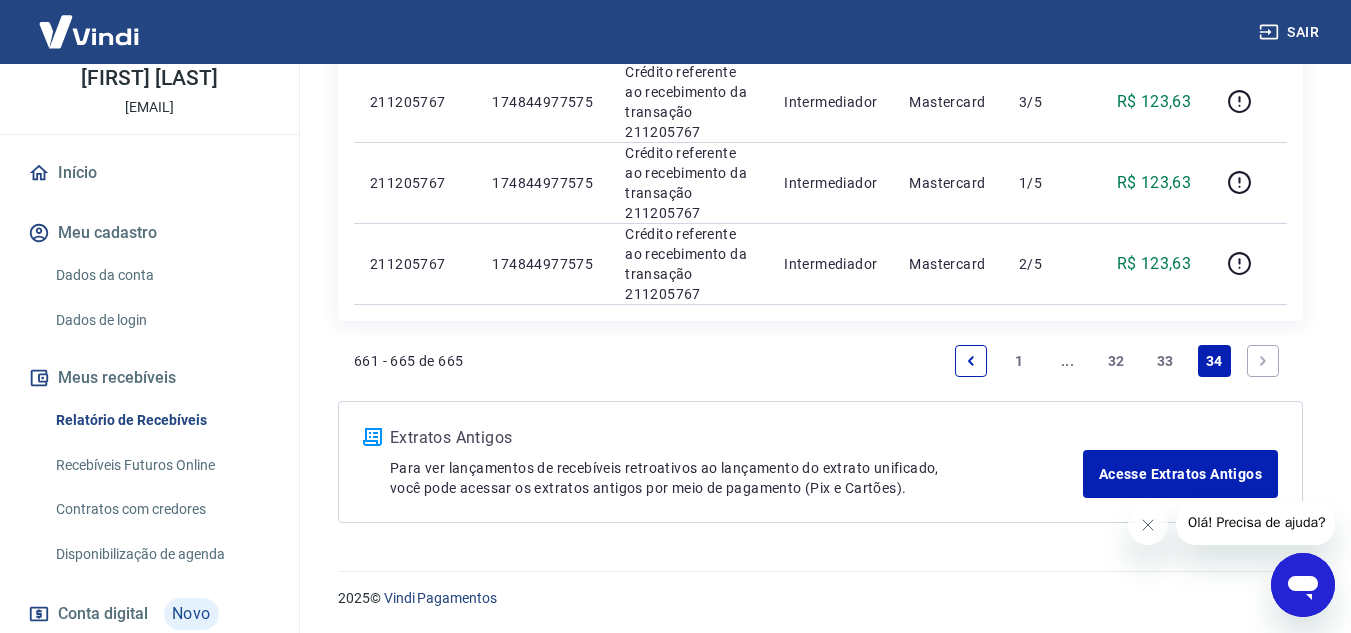 click on "33" at bounding box center [1165, 361] 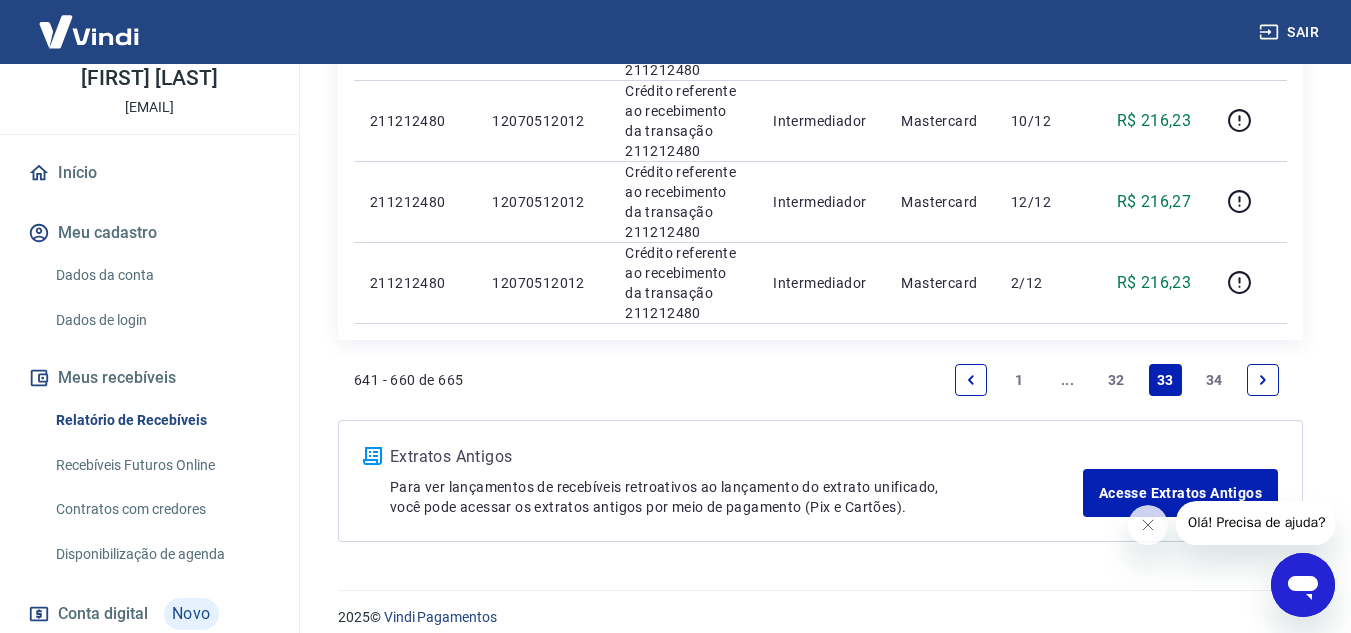 scroll, scrollTop: 1836, scrollLeft: 0, axis: vertical 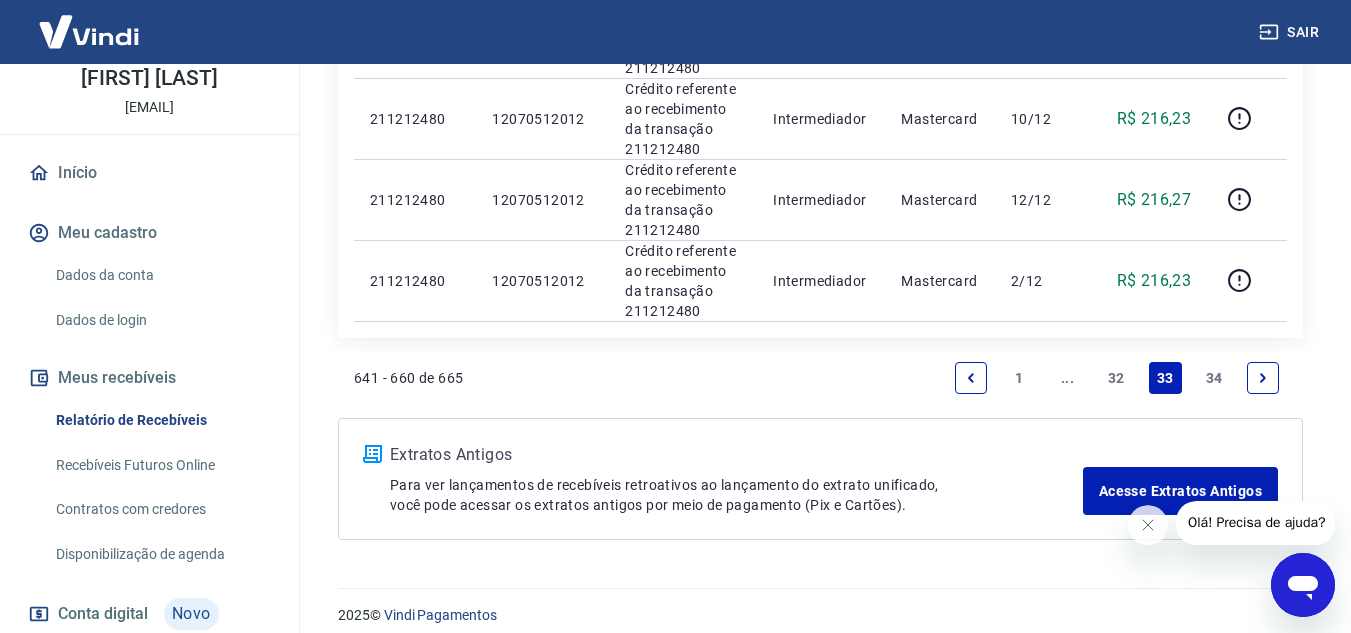click on "32" at bounding box center (1116, 378) 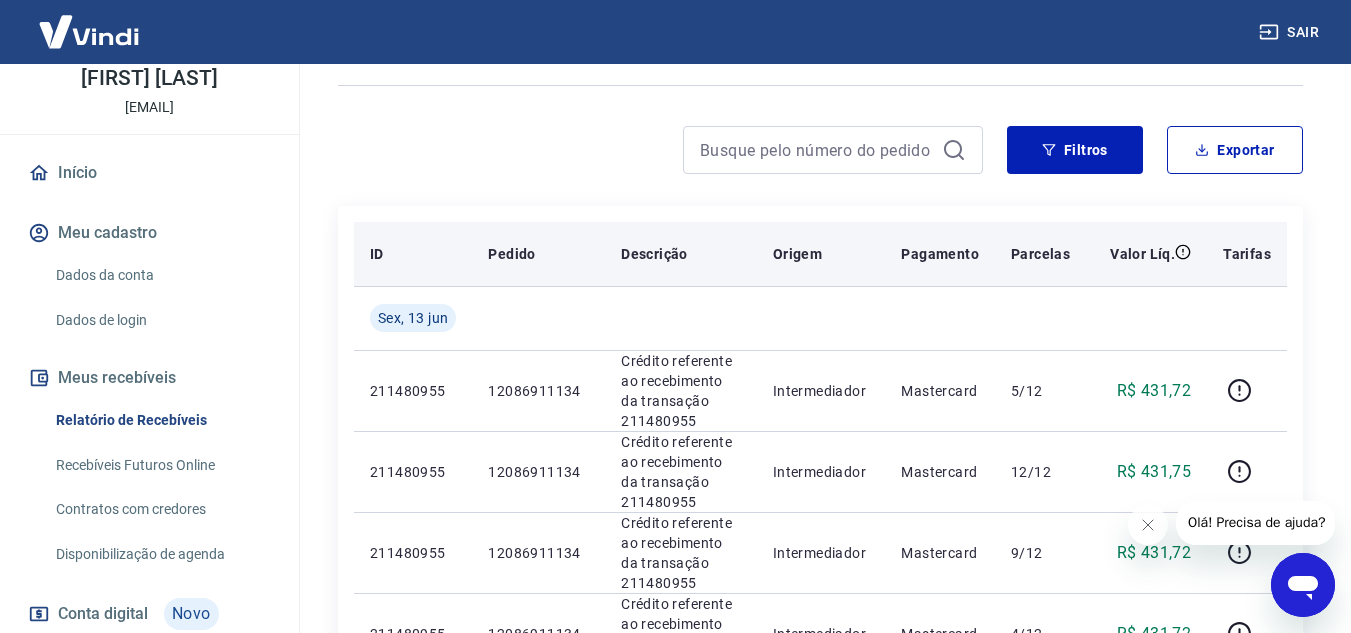 scroll, scrollTop: 0, scrollLeft: 0, axis: both 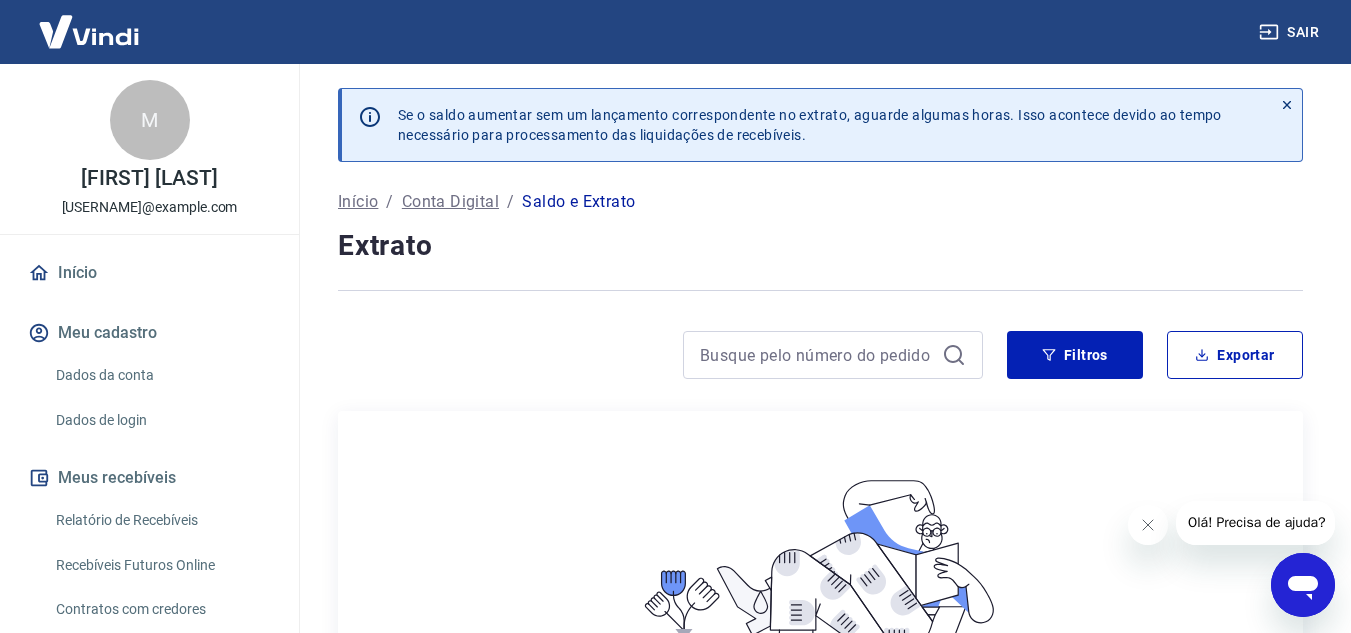 click on "Saldo e Extrato" at bounding box center (578, 202) 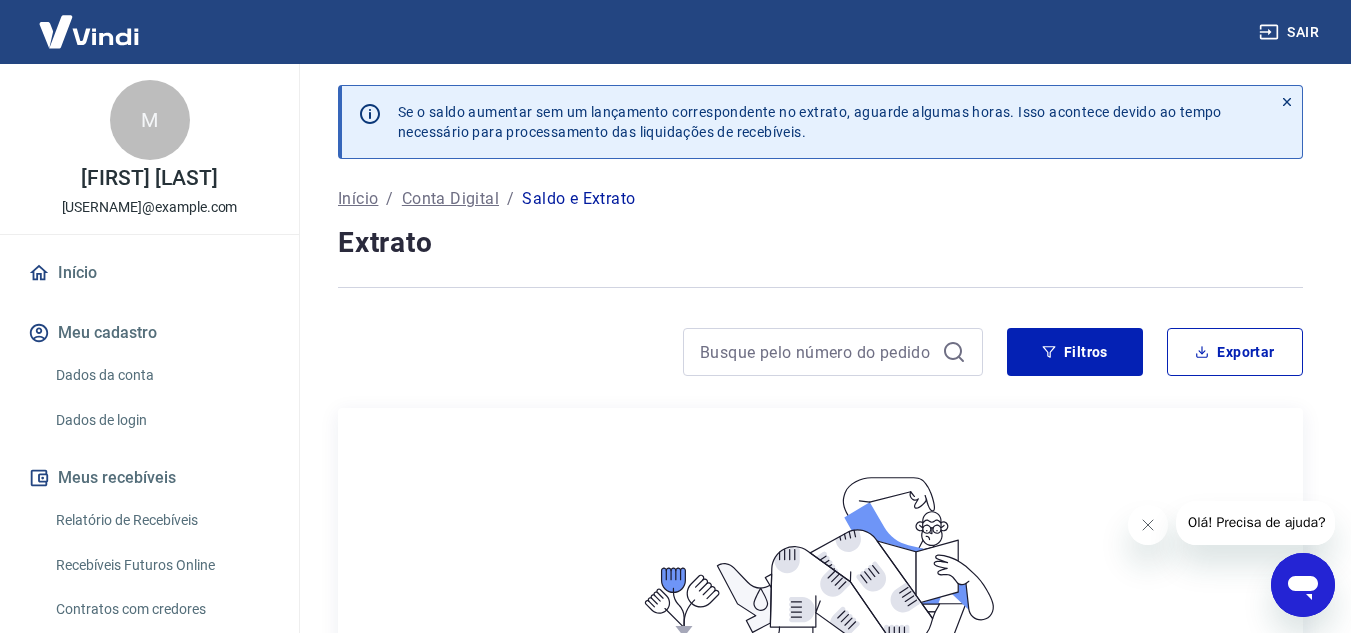 scroll, scrollTop: 0, scrollLeft: 0, axis: both 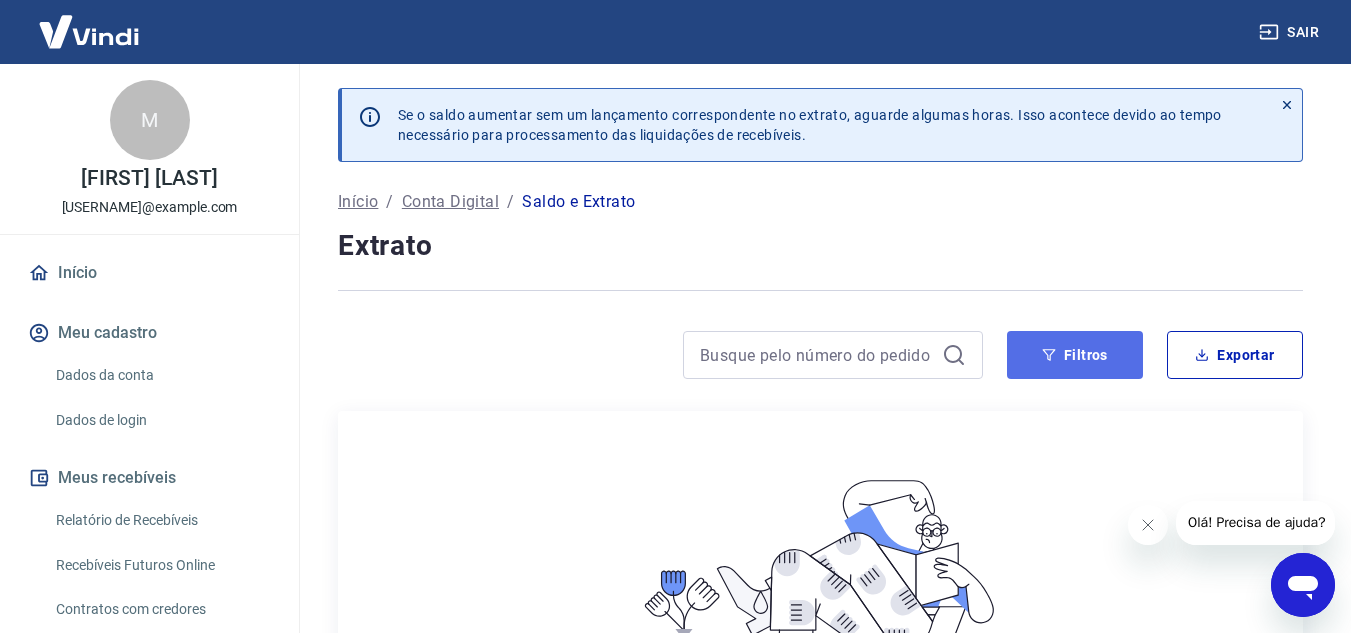 click on "Filtros" at bounding box center [1075, 355] 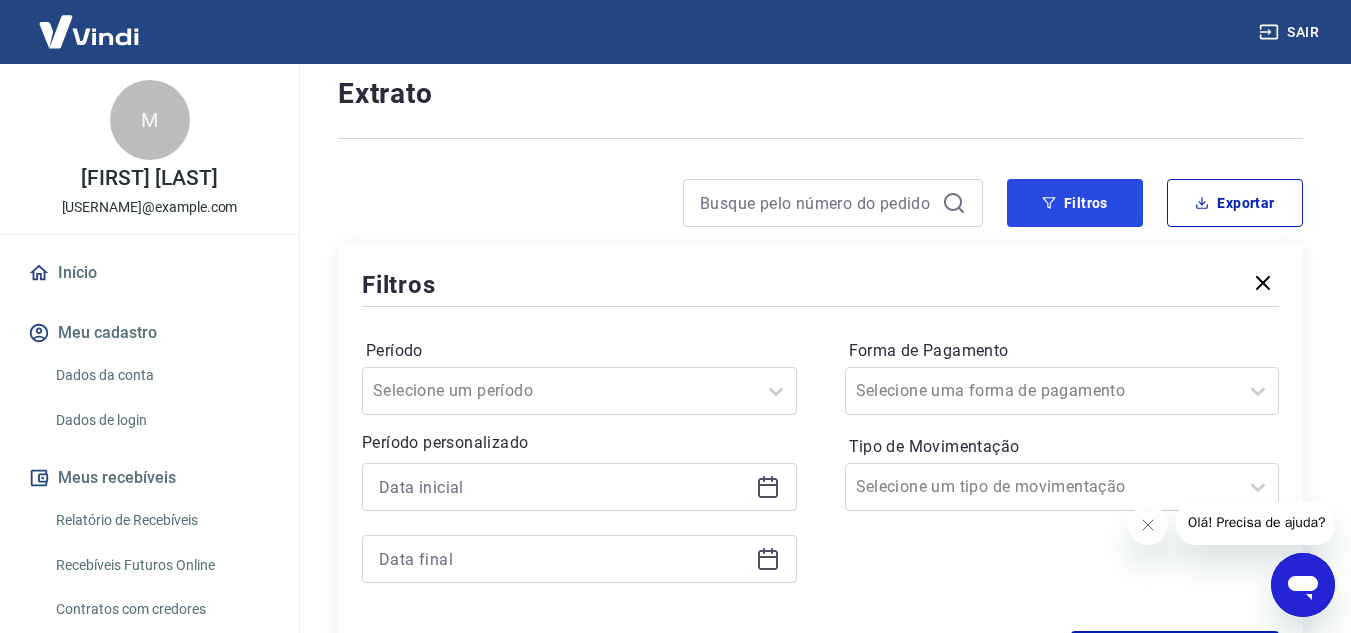 scroll, scrollTop: 200, scrollLeft: 0, axis: vertical 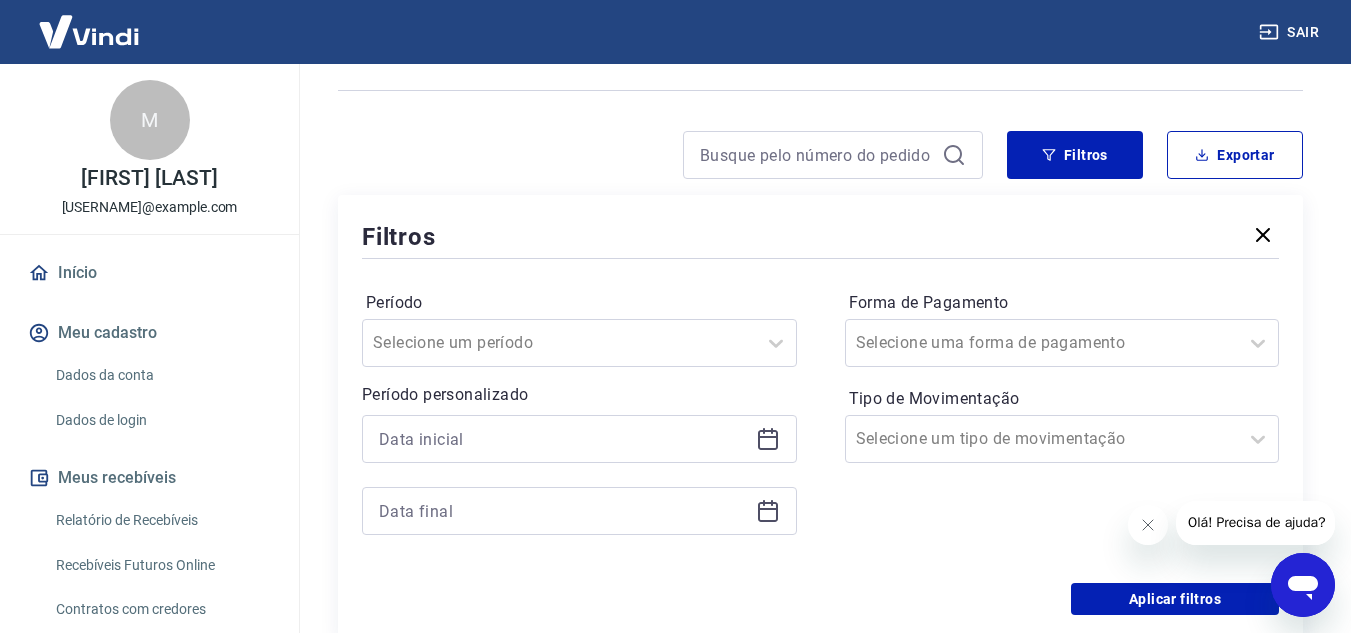 click 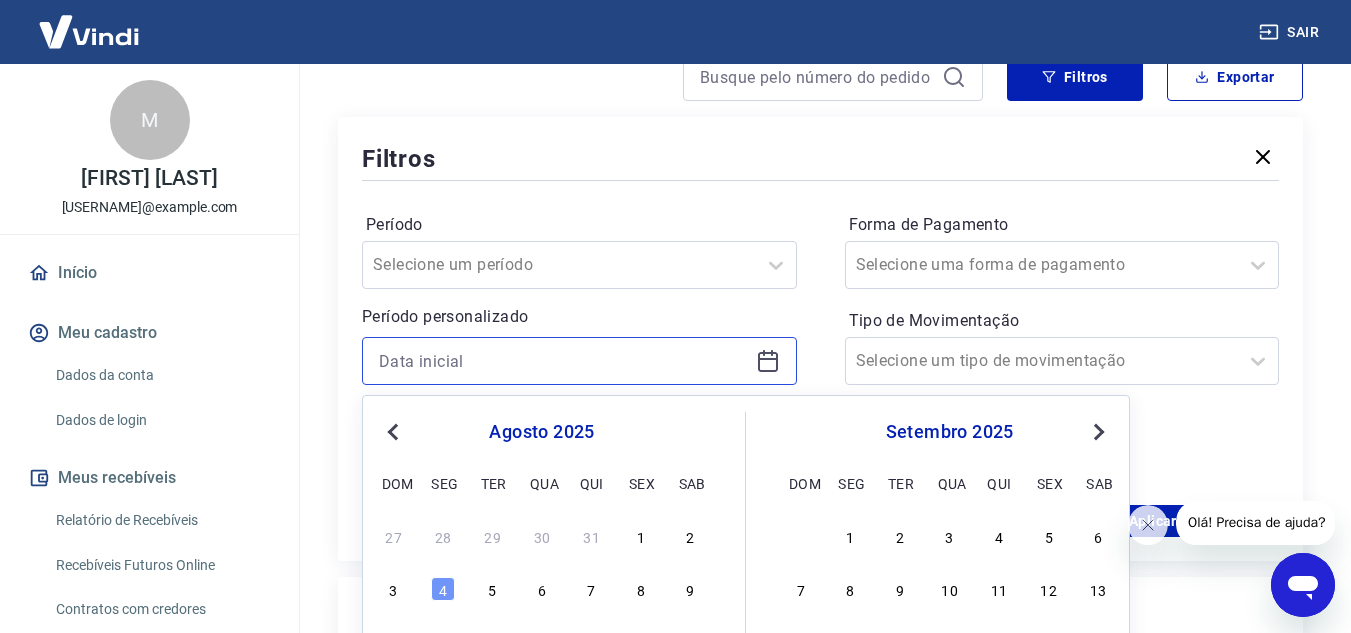 scroll, scrollTop: 400, scrollLeft: 0, axis: vertical 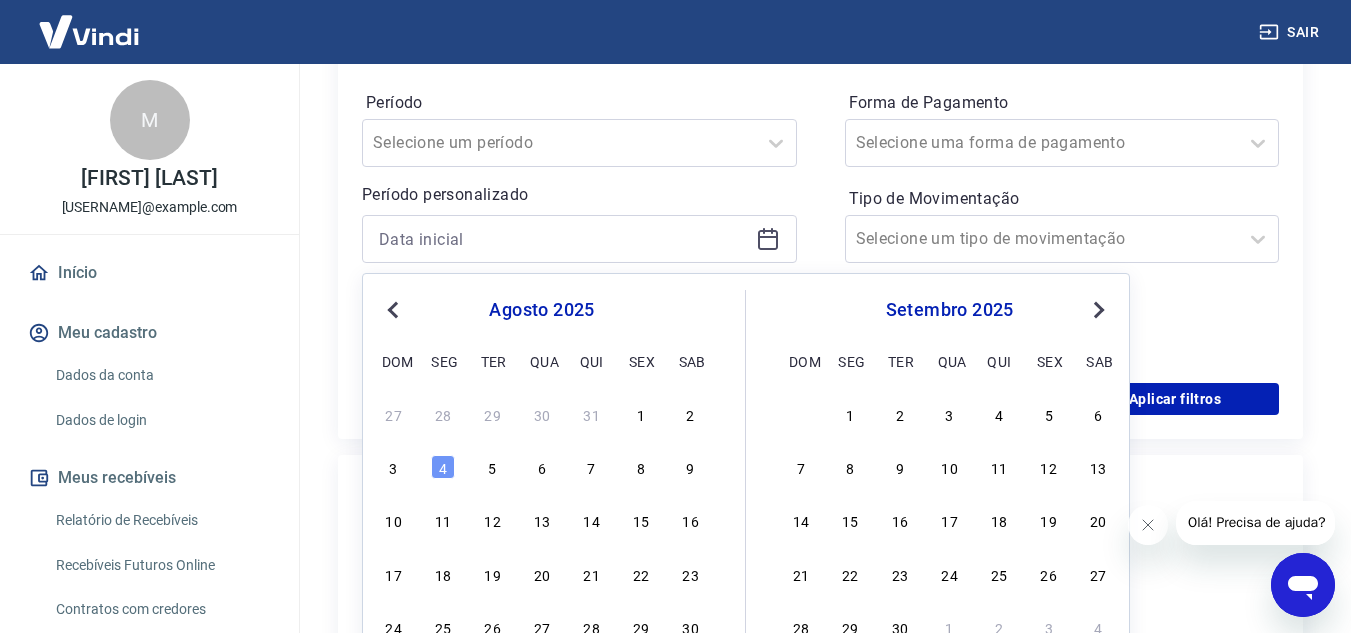 click on "Previous Month" at bounding box center [395, 309] 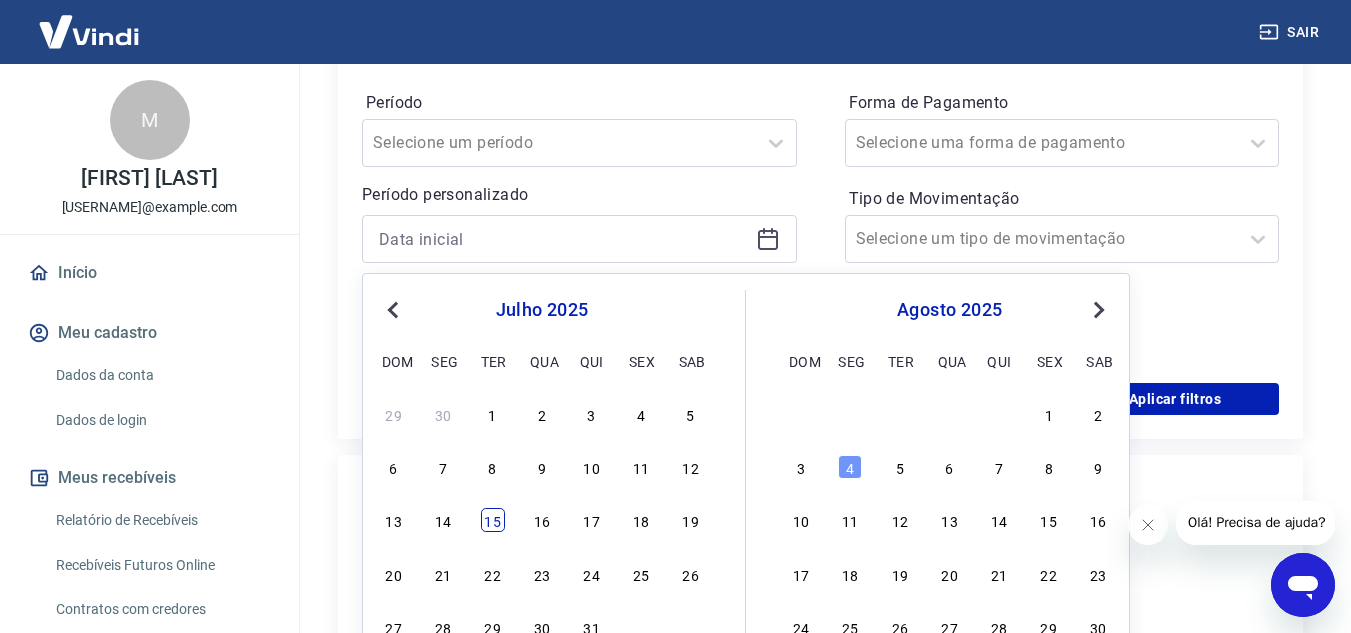click on "15" at bounding box center [493, 520] 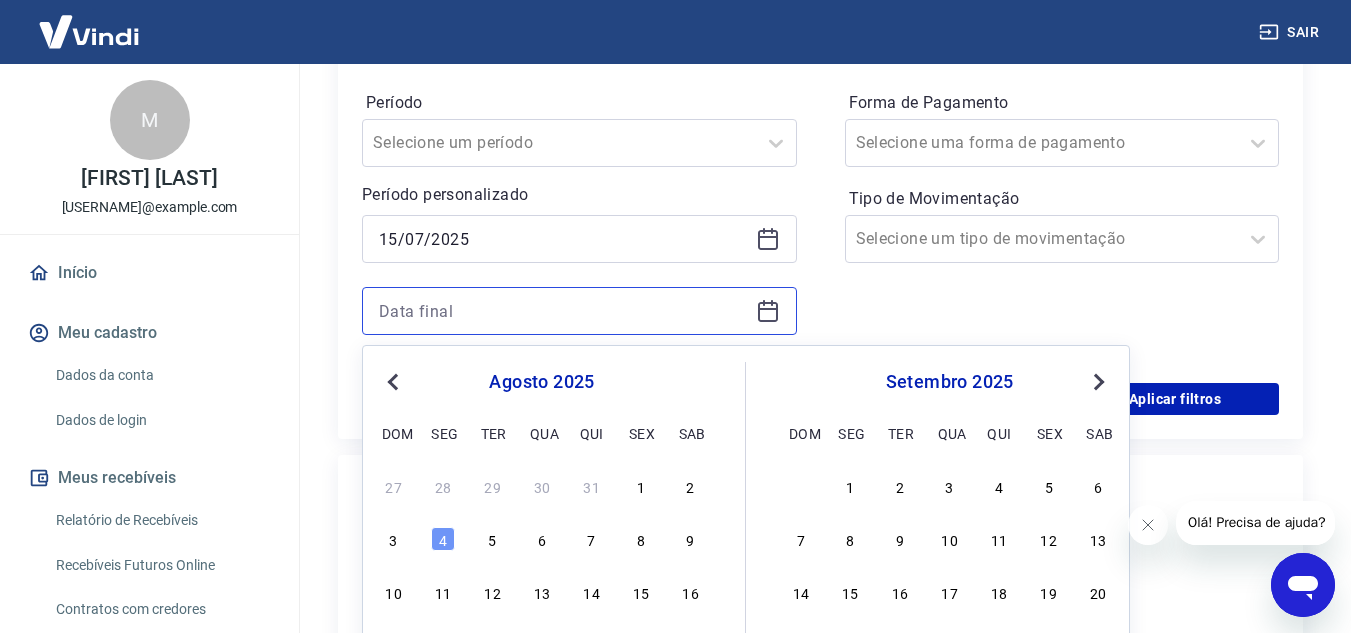 click at bounding box center (563, 311) 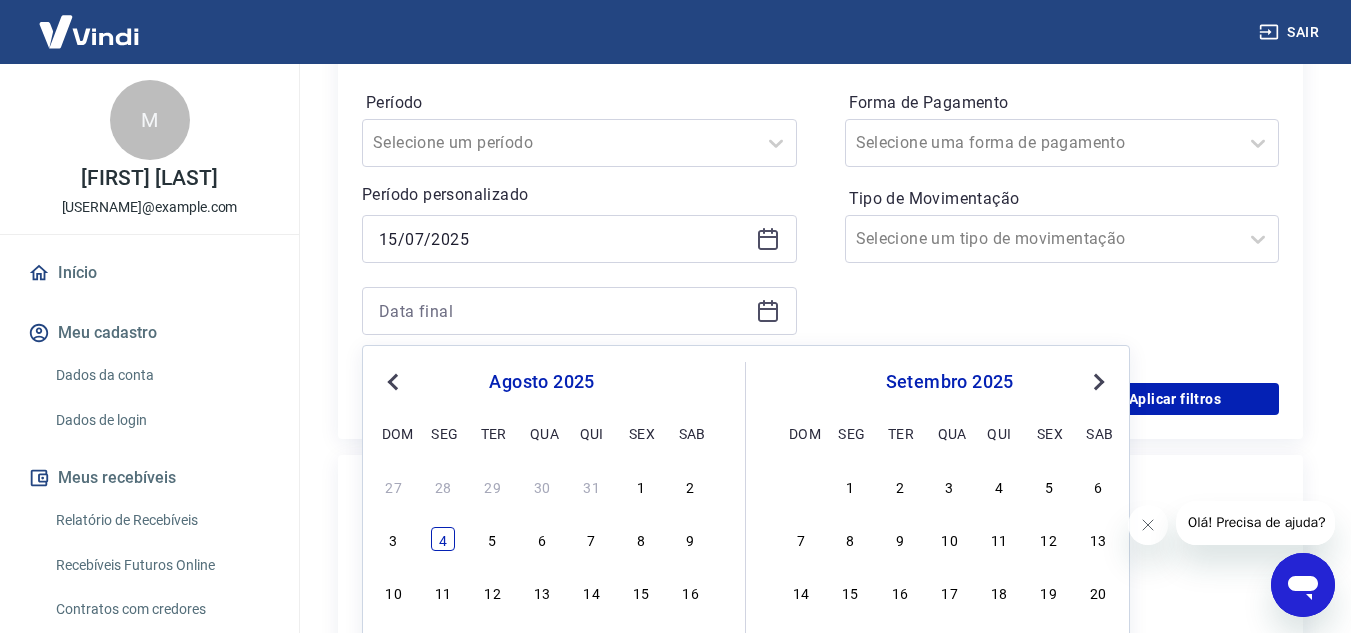 click on "4" at bounding box center (443, 539) 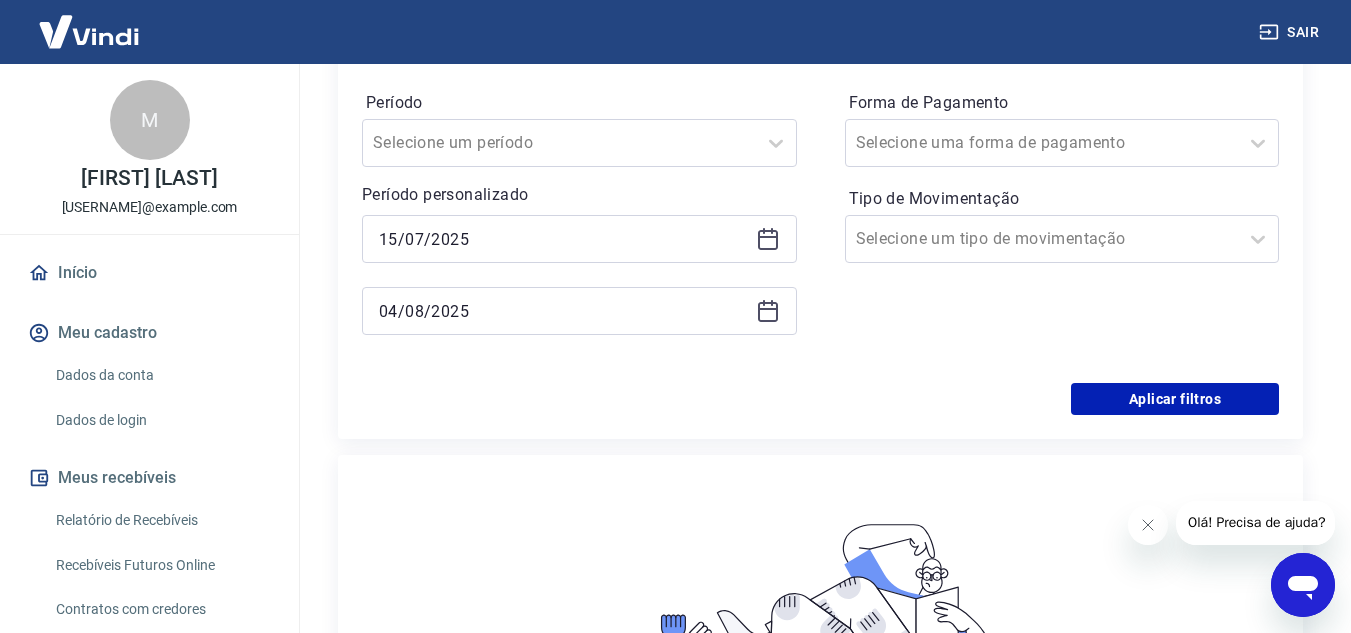 scroll, scrollTop: 300, scrollLeft: 0, axis: vertical 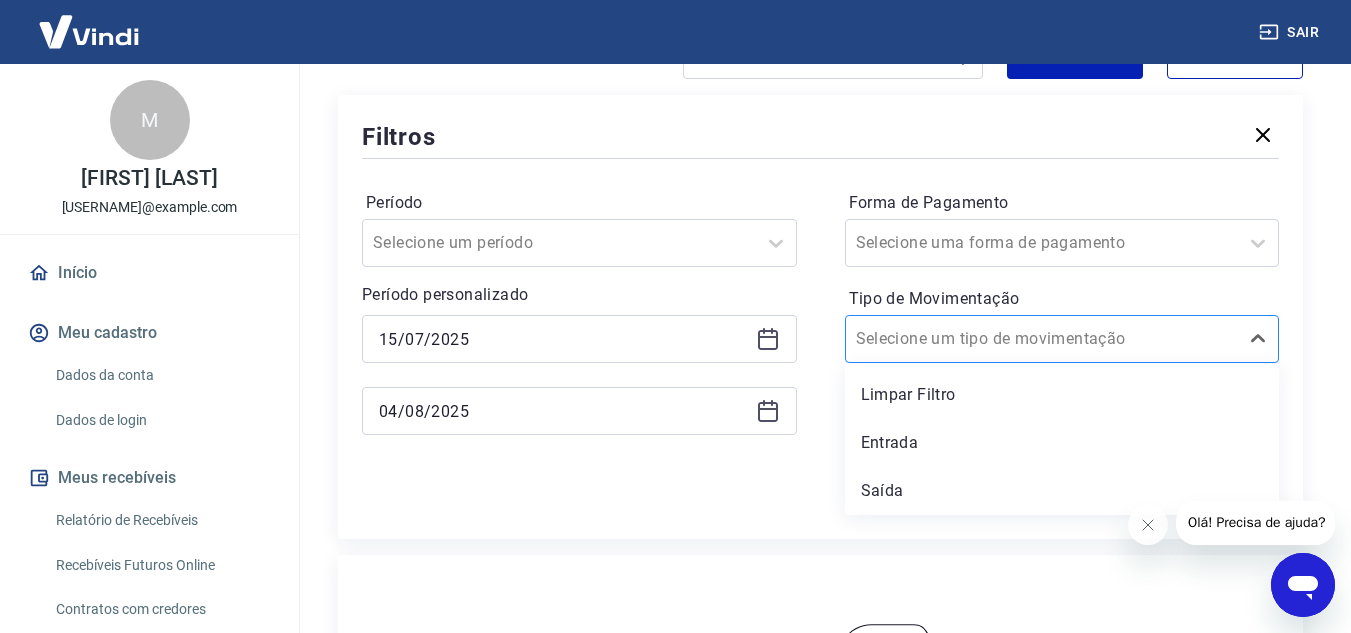 click on "Tipo de Movimentação" at bounding box center (957, 339) 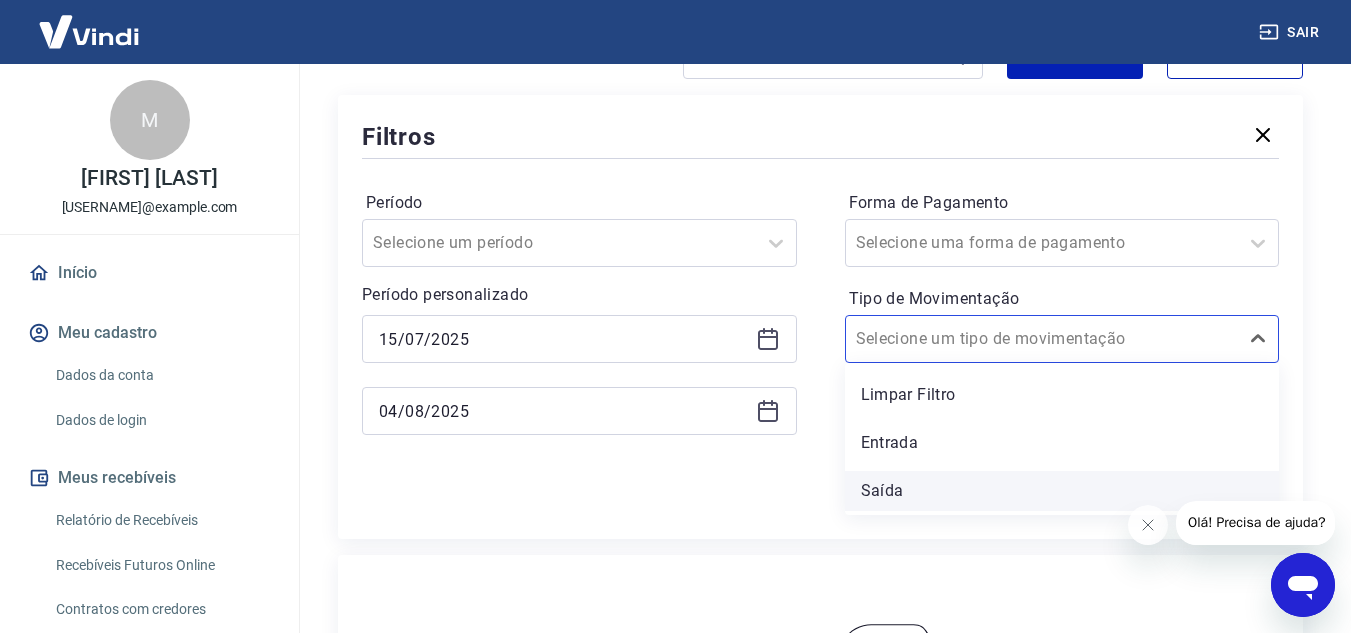 click on "Saída" at bounding box center [1062, 491] 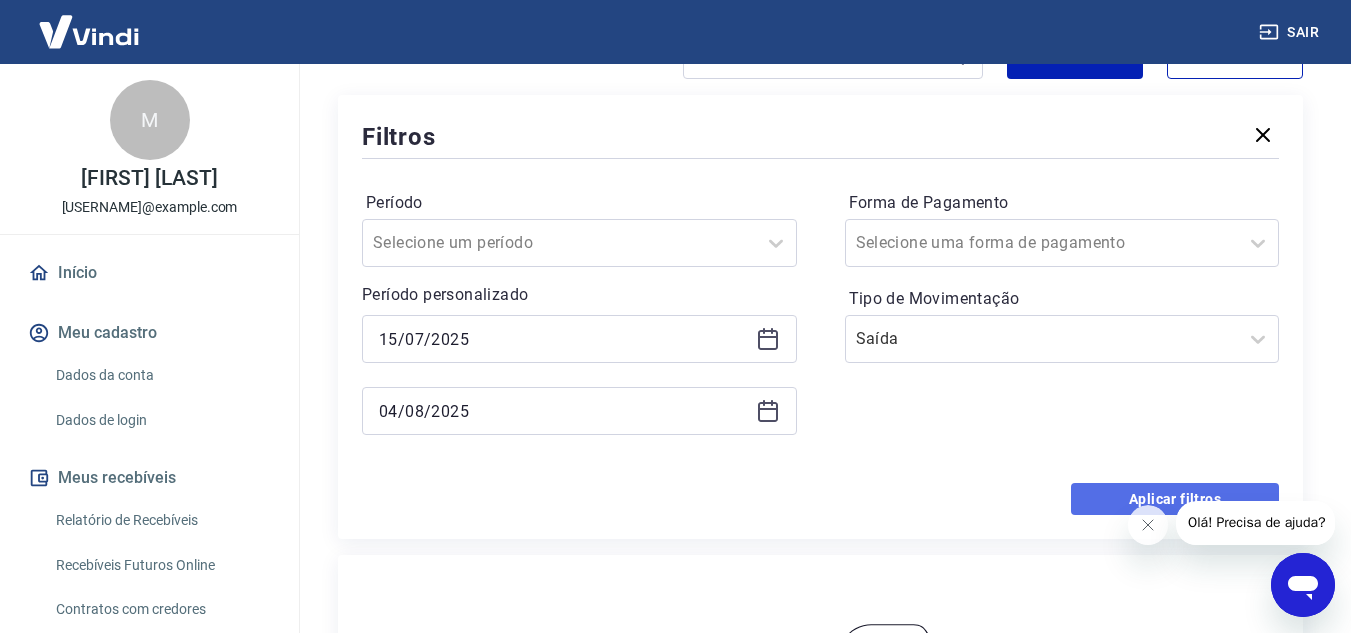 click on "Aplicar filtros" at bounding box center [1175, 499] 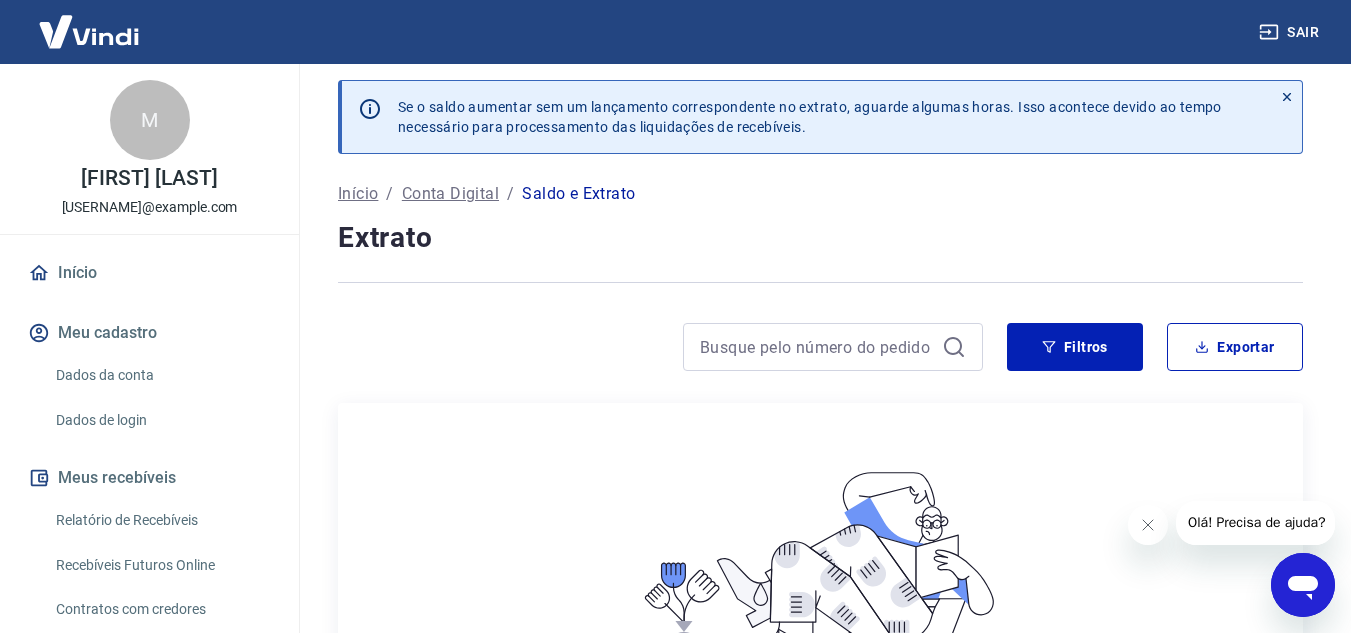 scroll, scrollTop: 0, scrollLeft: 0, axis: both 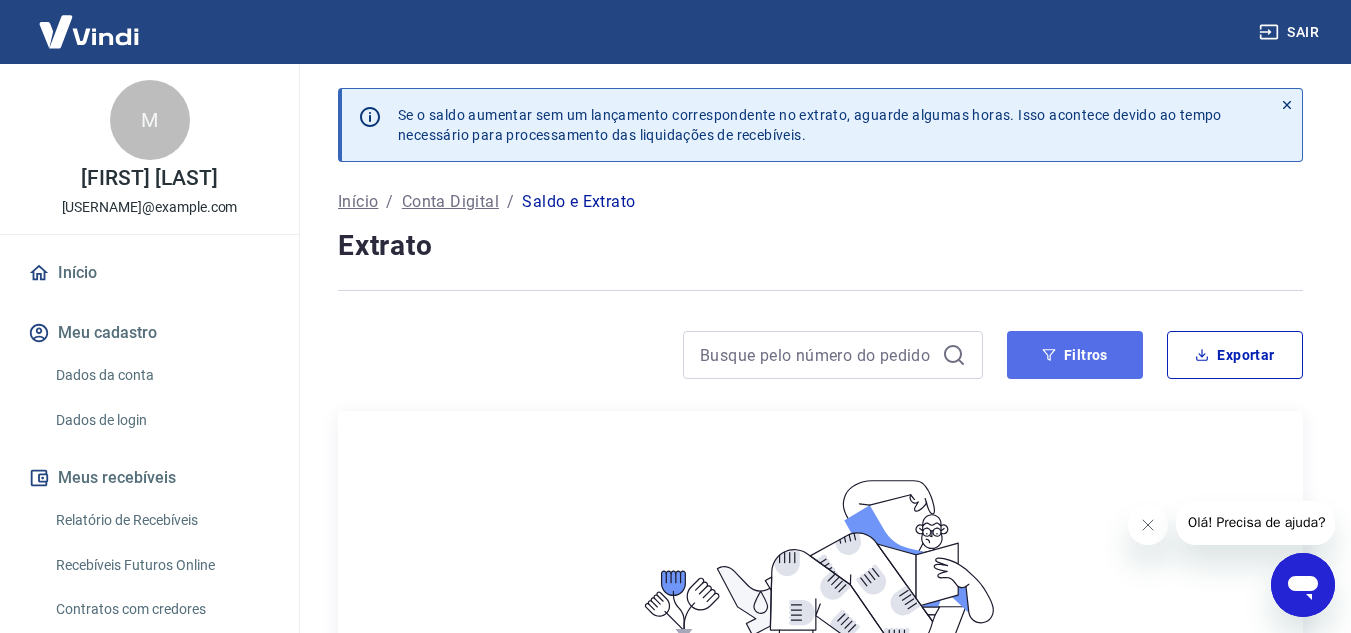 click 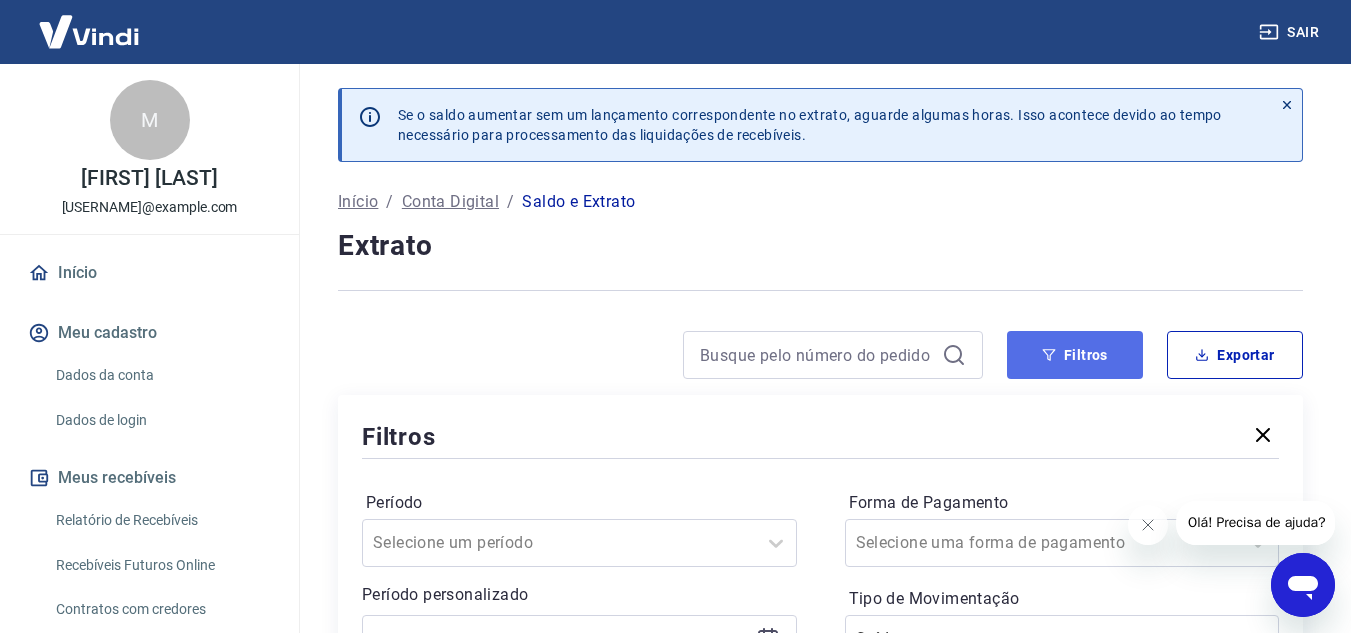 scroll, scrollTop: 400, scrollLeft: 0, axis: vertical 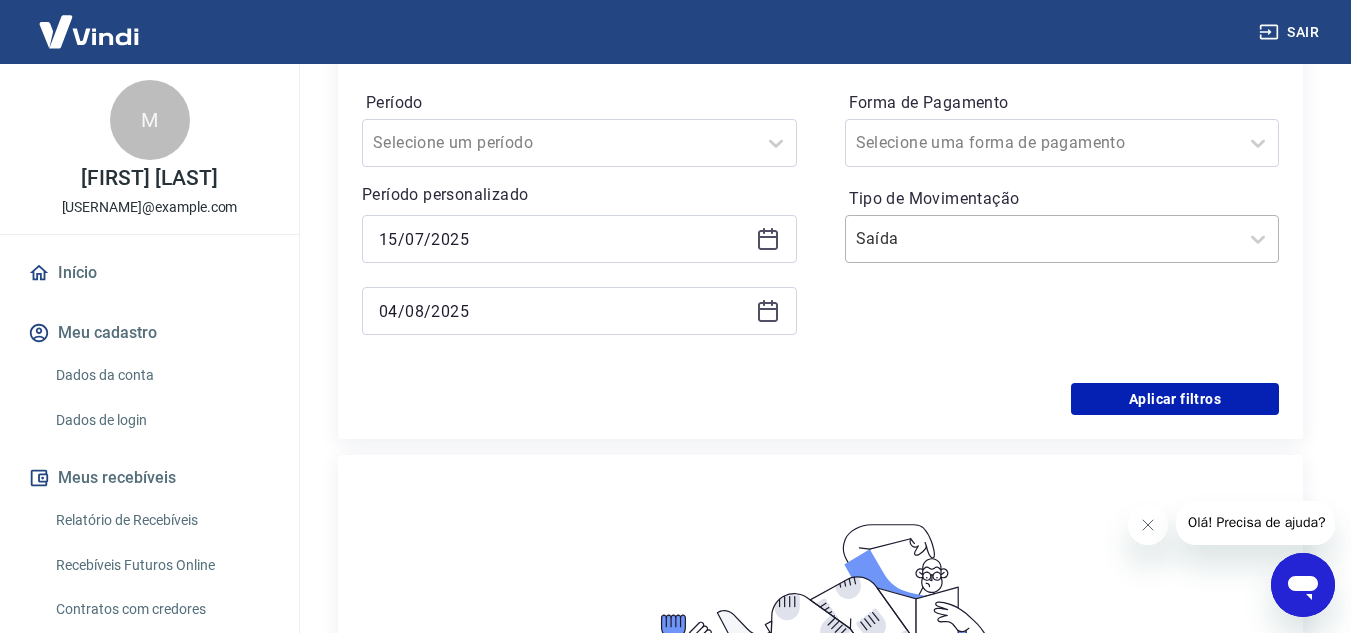 click on "Tipo de Movimentação" at bounding box center (957, 239) 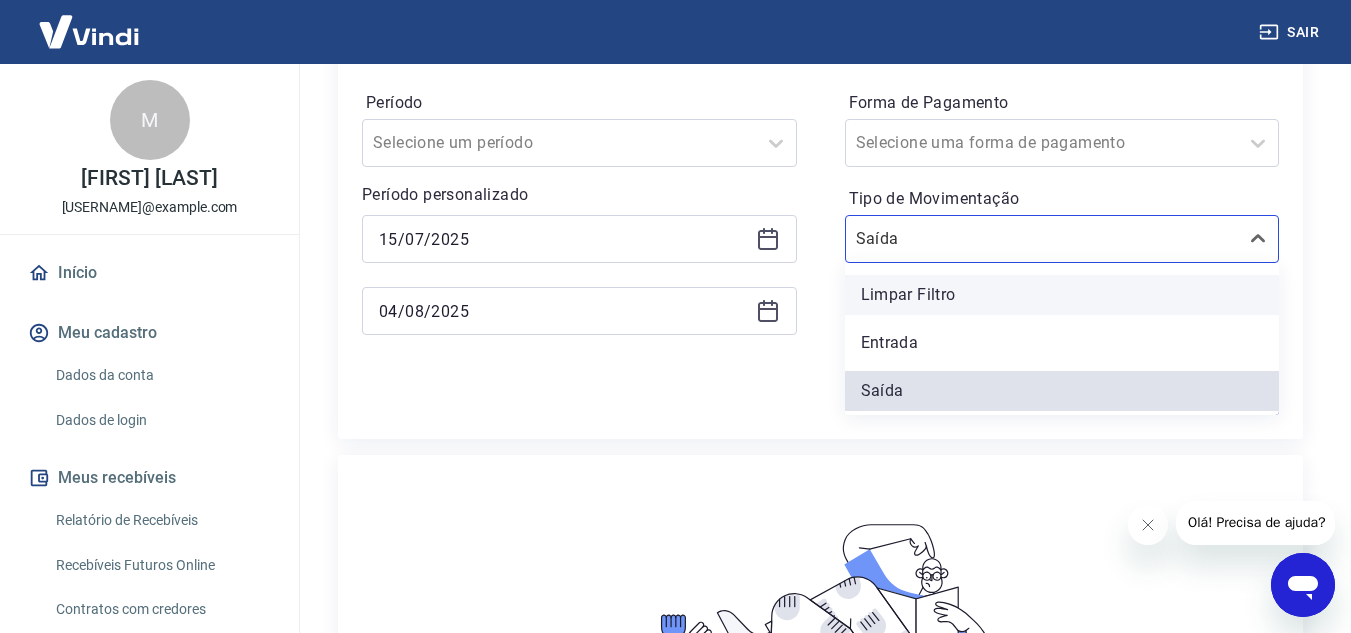 click on "Limpar Filtro" at bounding box center (1062, 295) 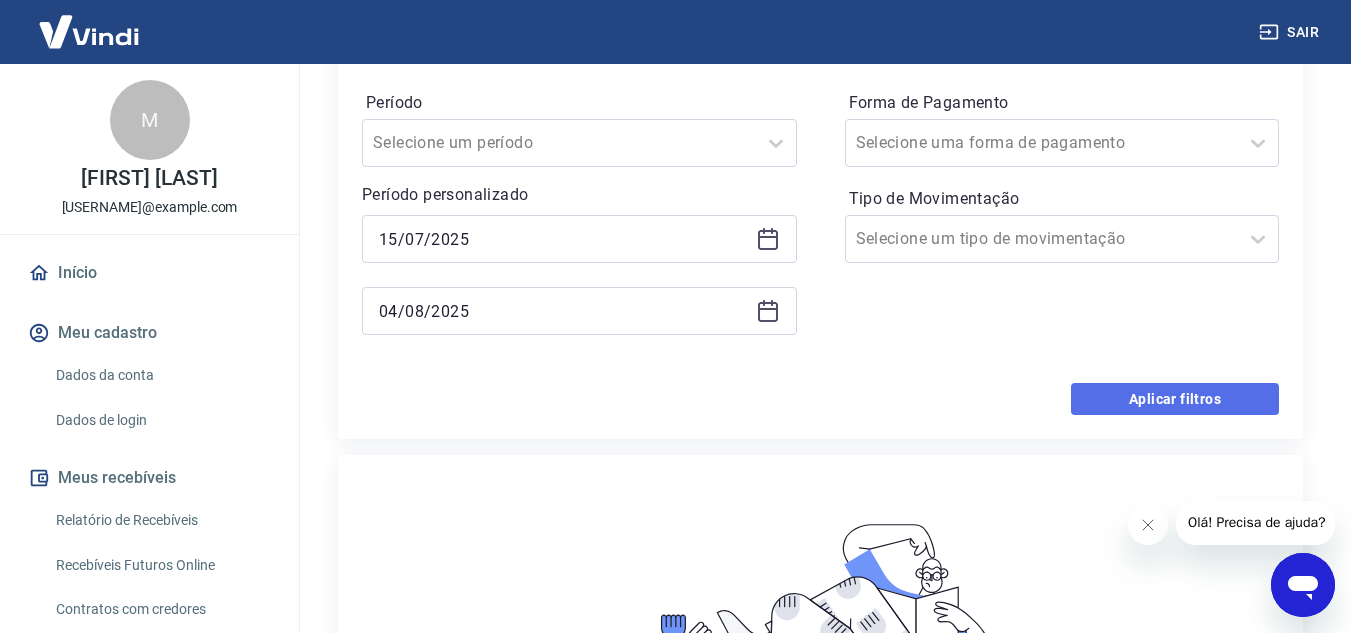 click on "Aplicar filtros" at bounding box center [1175, 399] 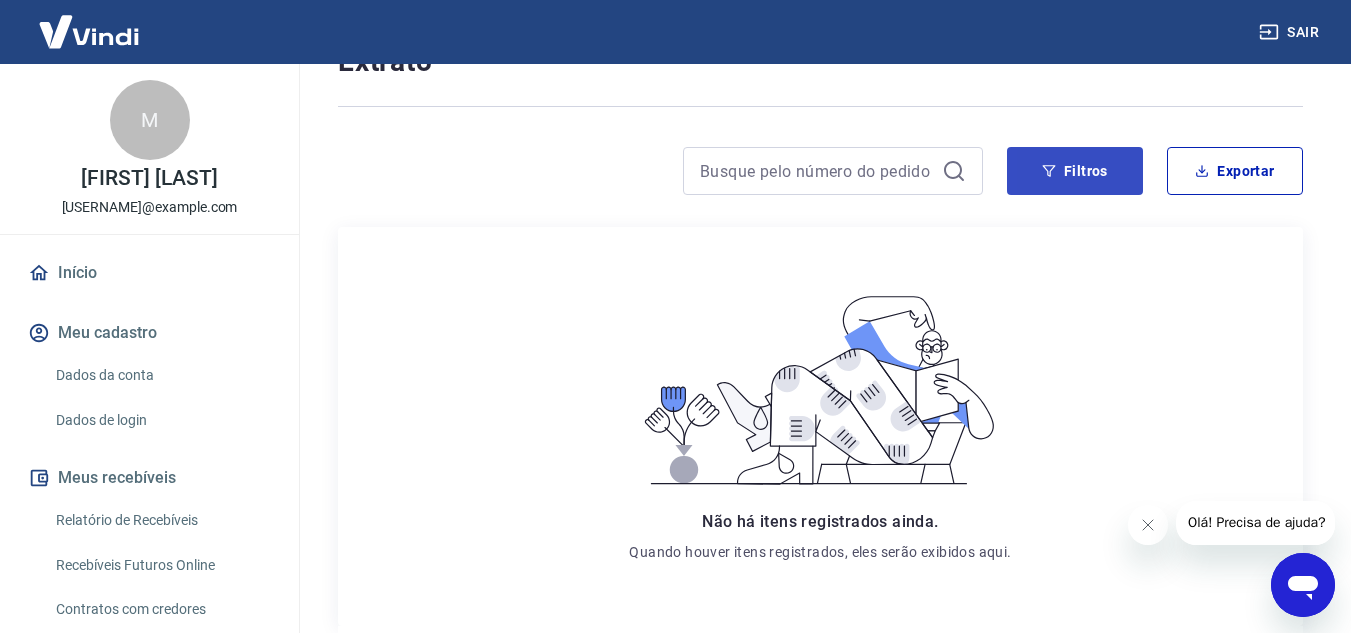 scroll, scrollTop: 0, scrollLeft: 0, axis: both 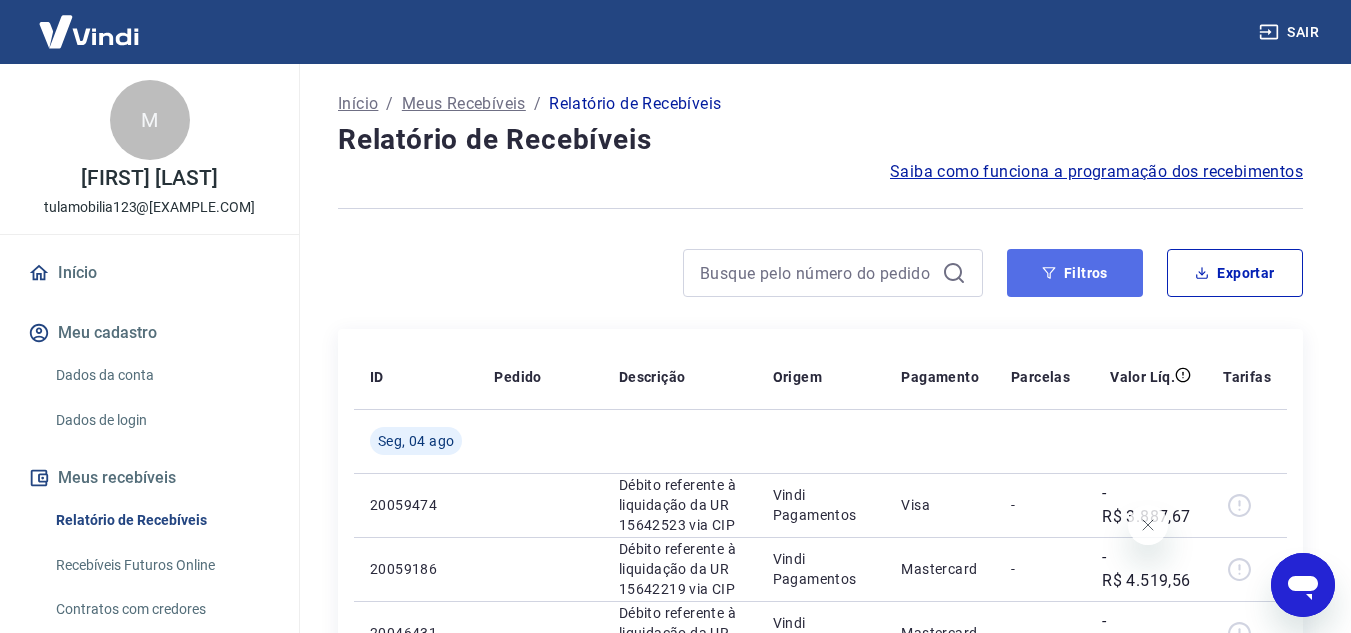 click 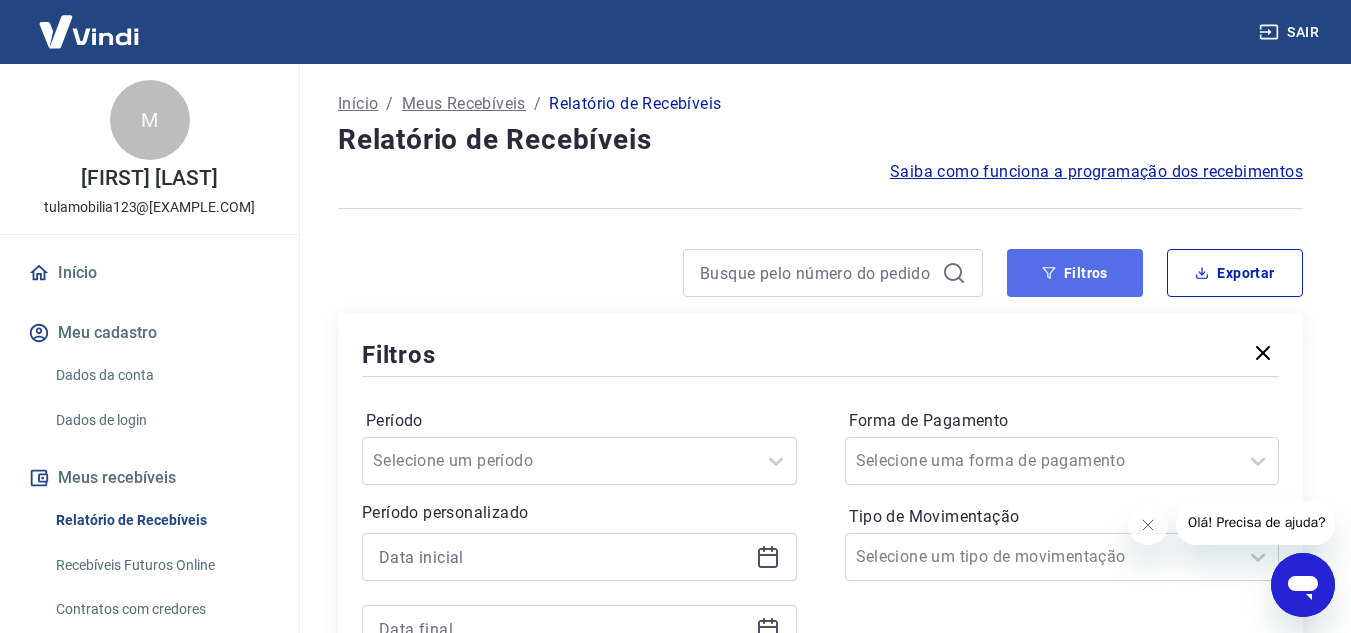 click 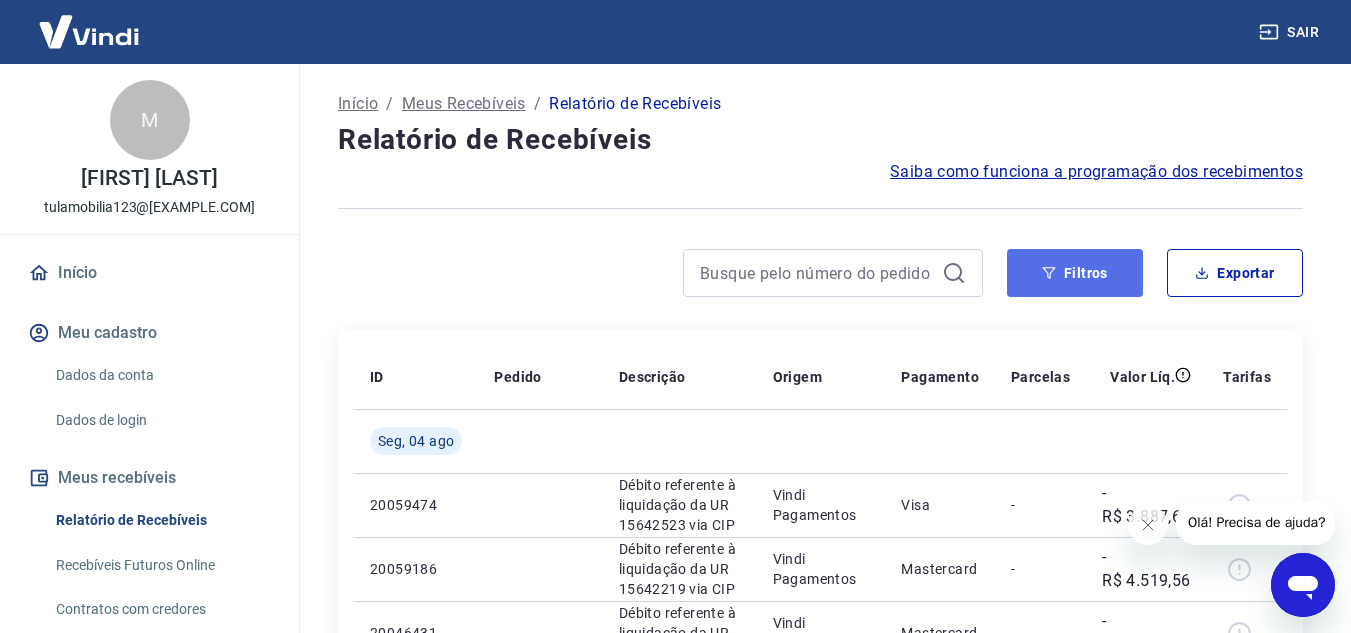 click 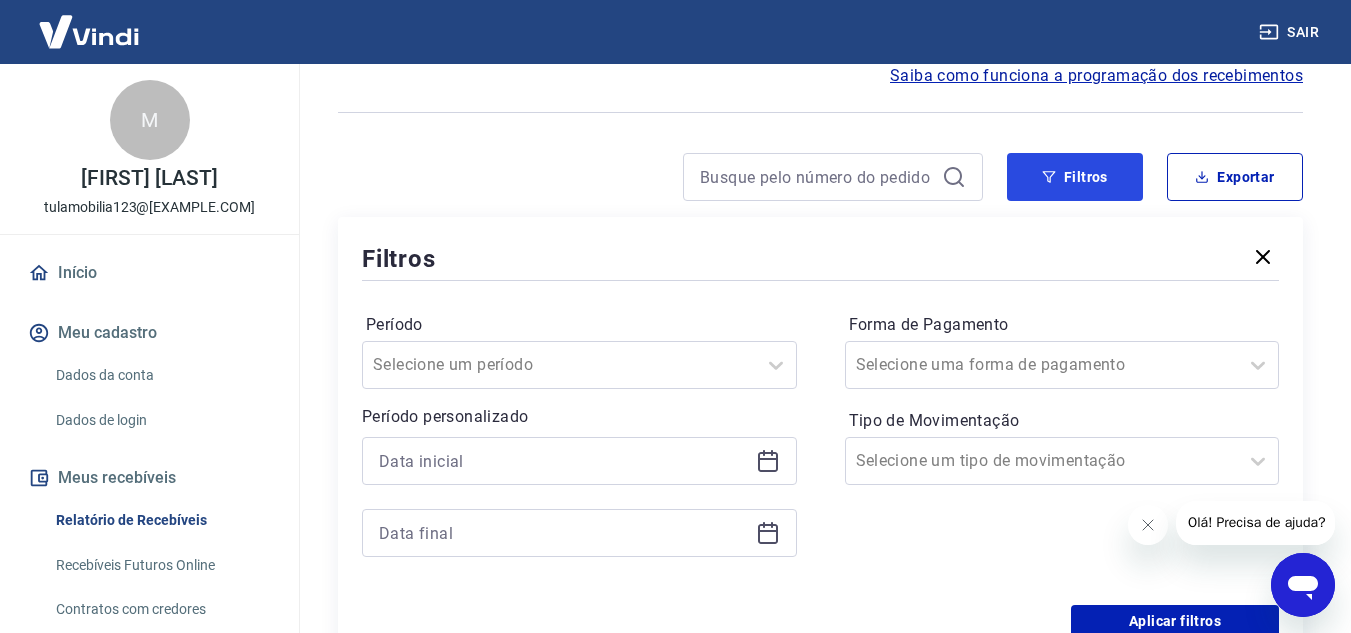 scroll, scrollTop: 200, scrollLeft: 0, axis: vertical 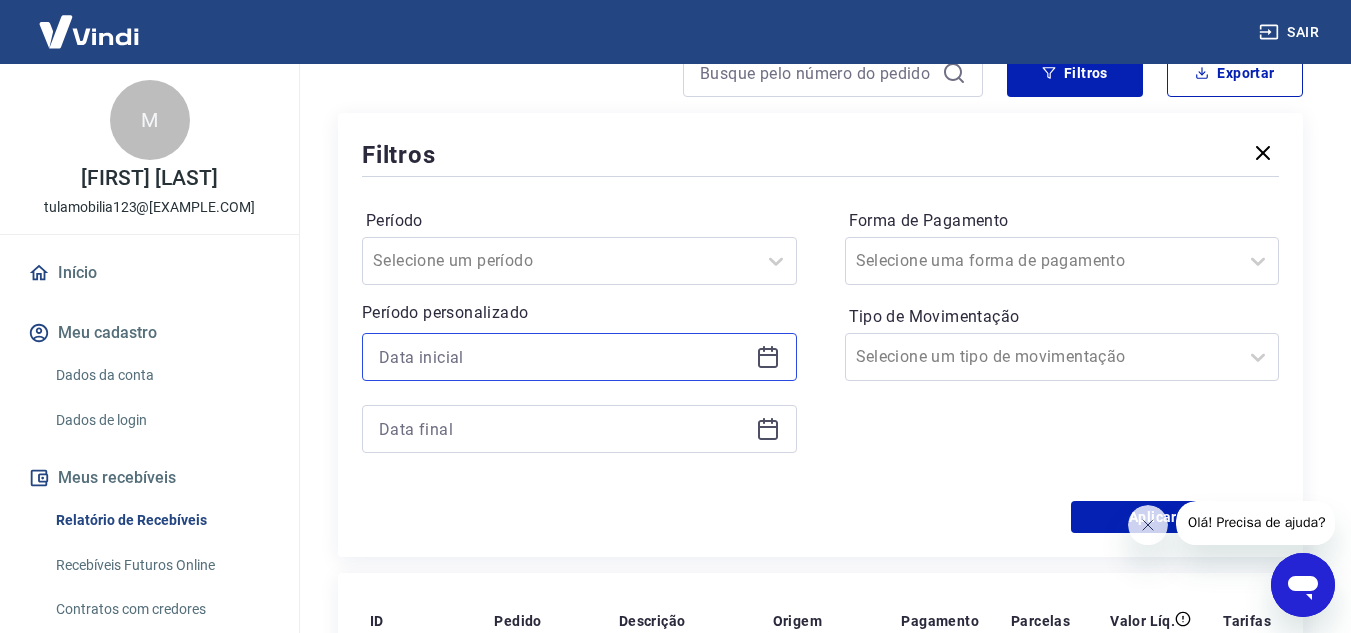click at bounding box center (563, 357) 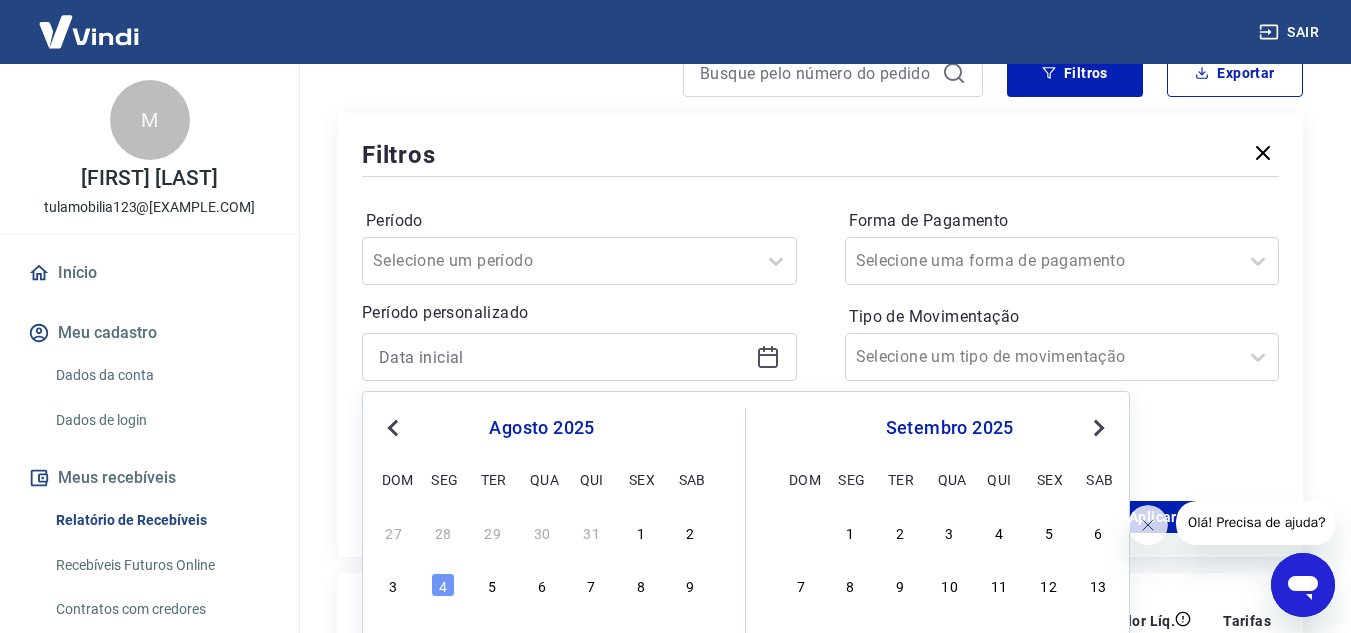 click on "Previous Month" at bounding box center (393, 428) 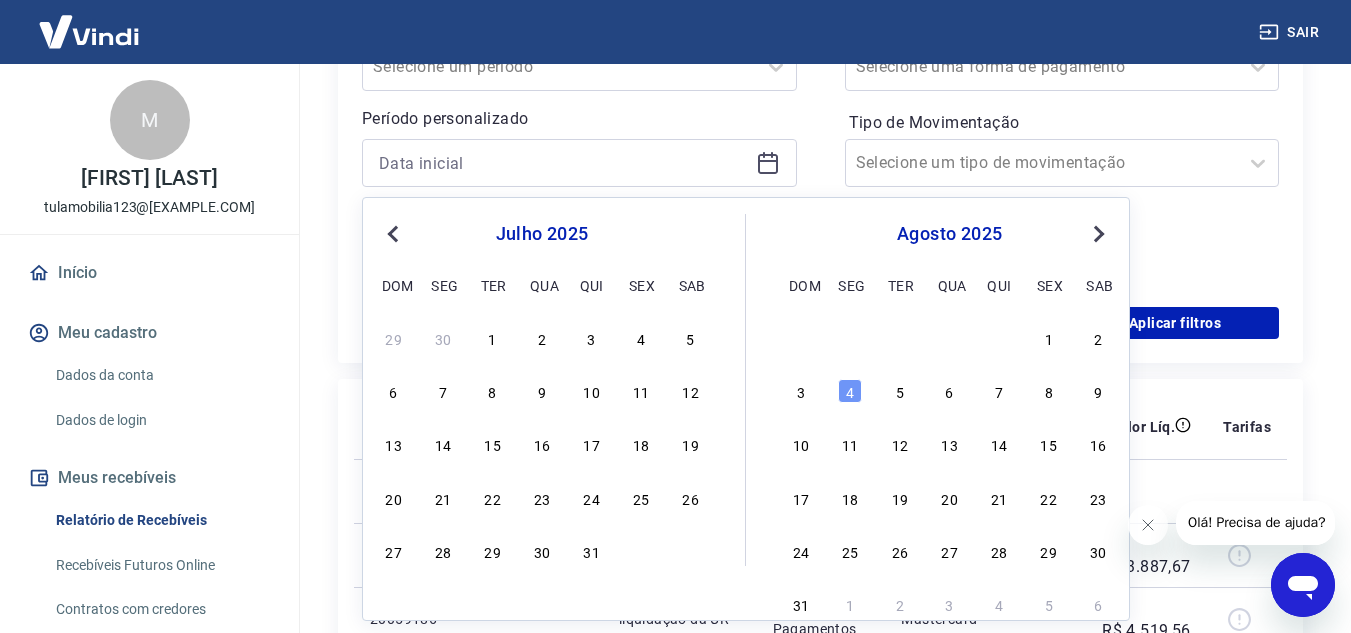 scroll, scrollTop: 400, scrollLeft: 0, axis: vertical 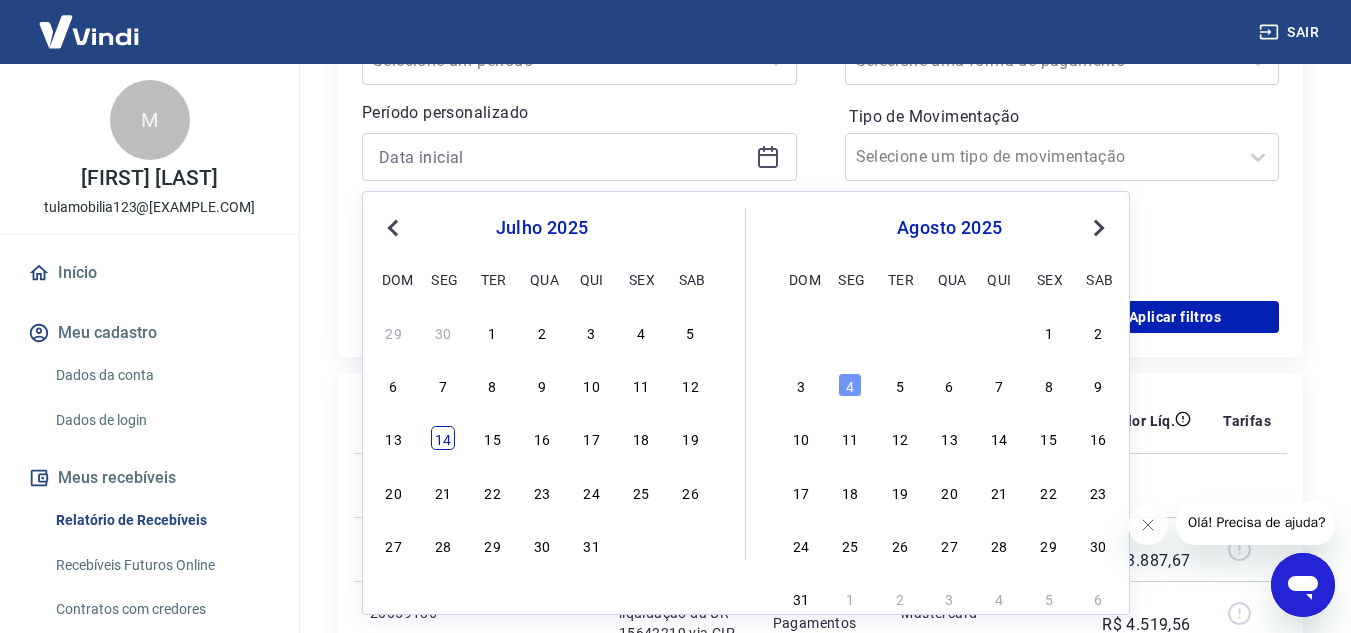 click on "14" at bounding box center [443, 438] 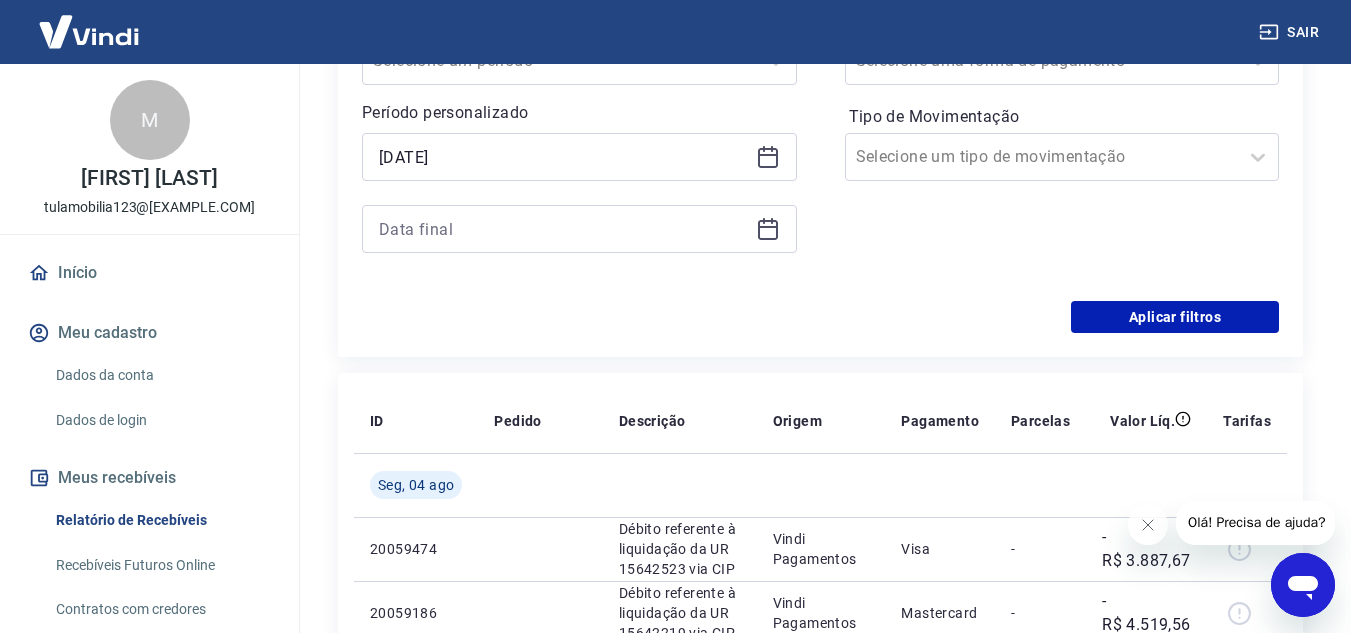 type on "14/07/2025" 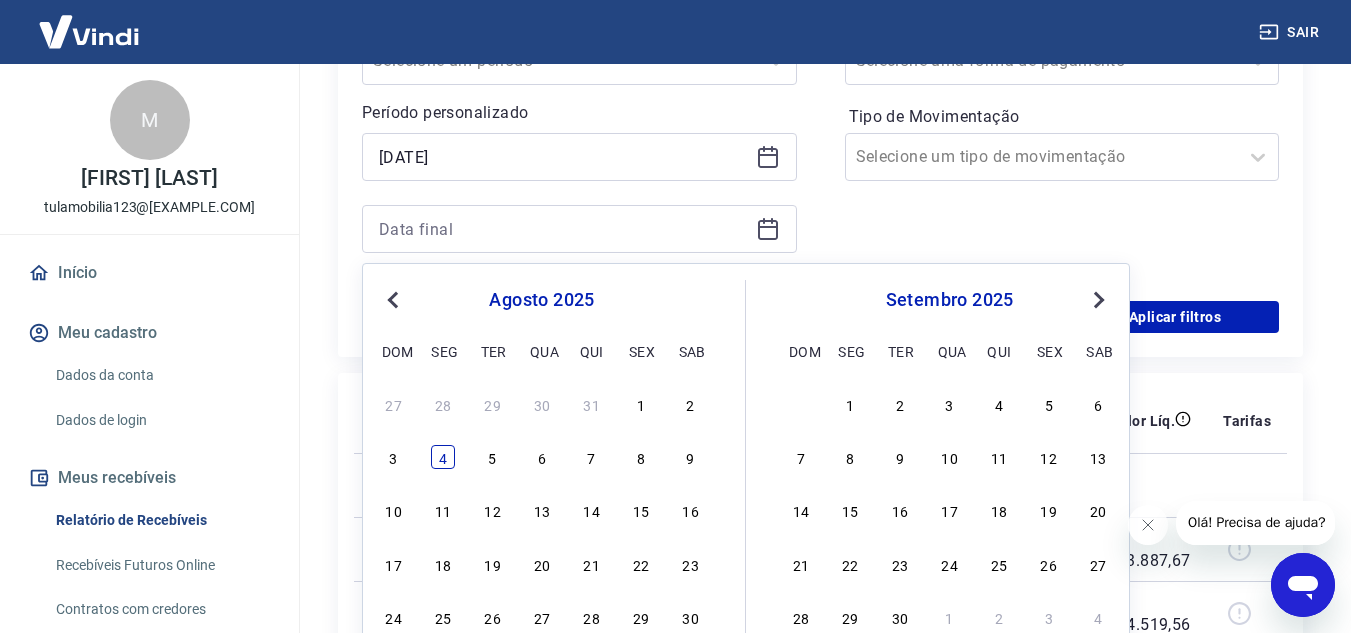 click on "4" at bounding box center (443, 457) 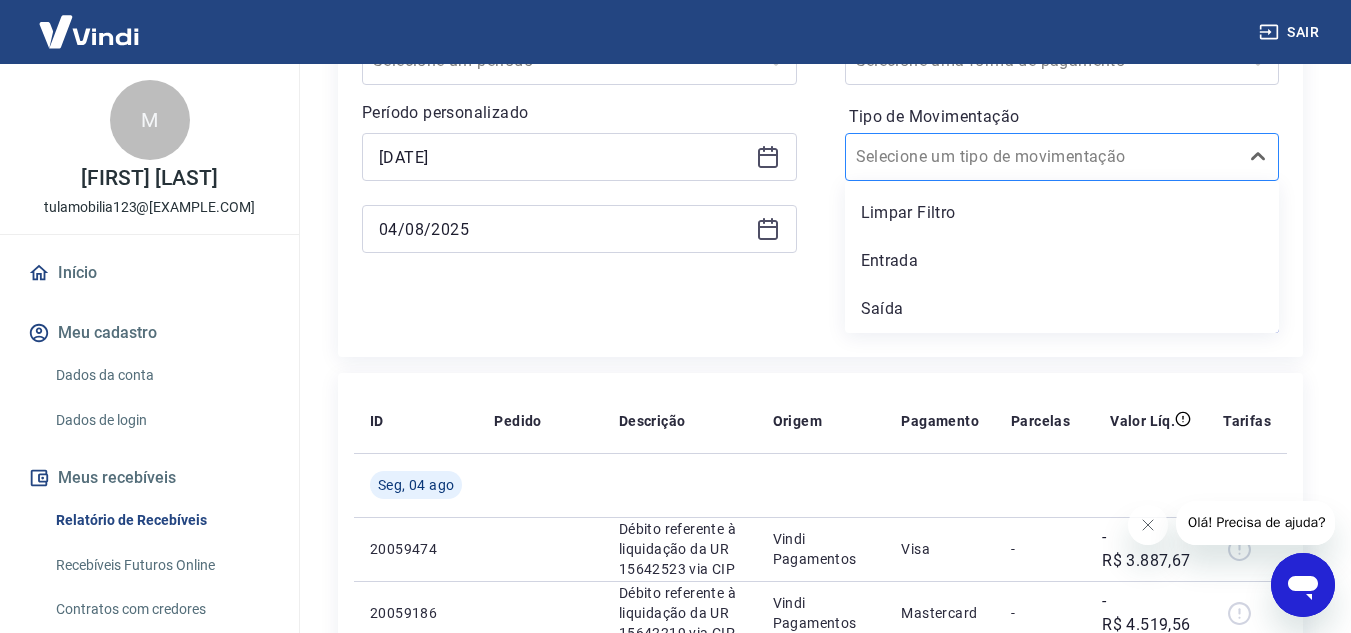 click at bounding box center [1042, 157] 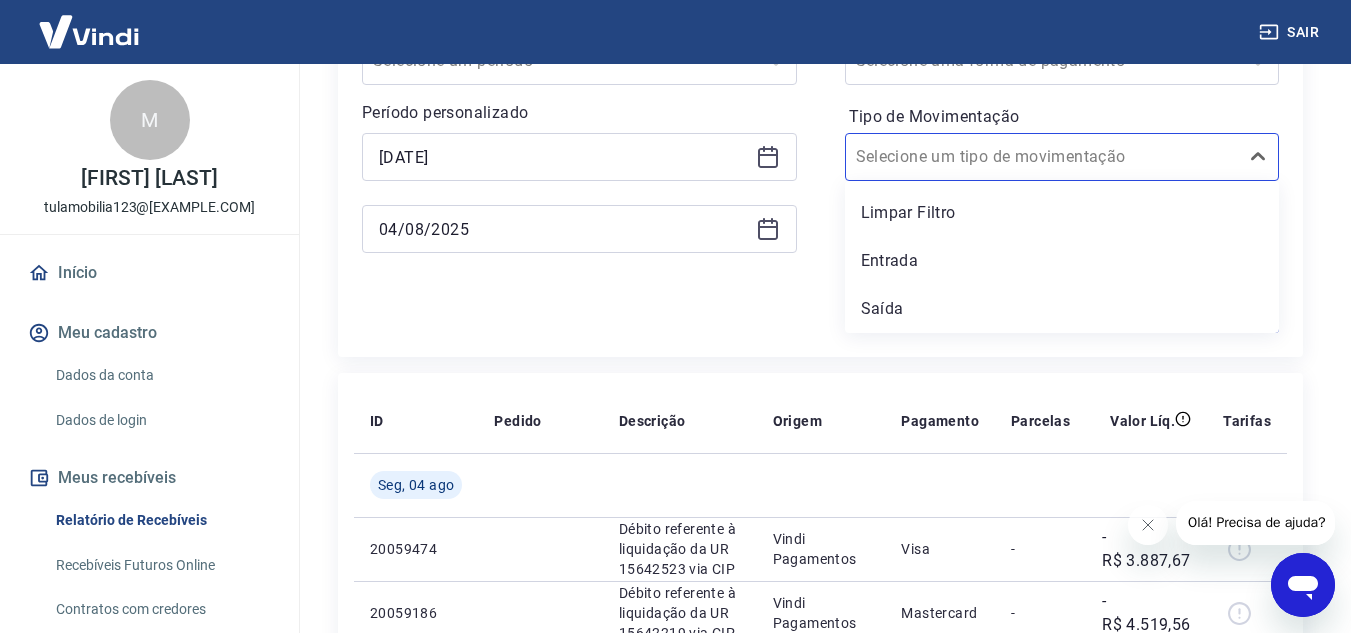 click on "Saída" at bounding box center (1062, 309) 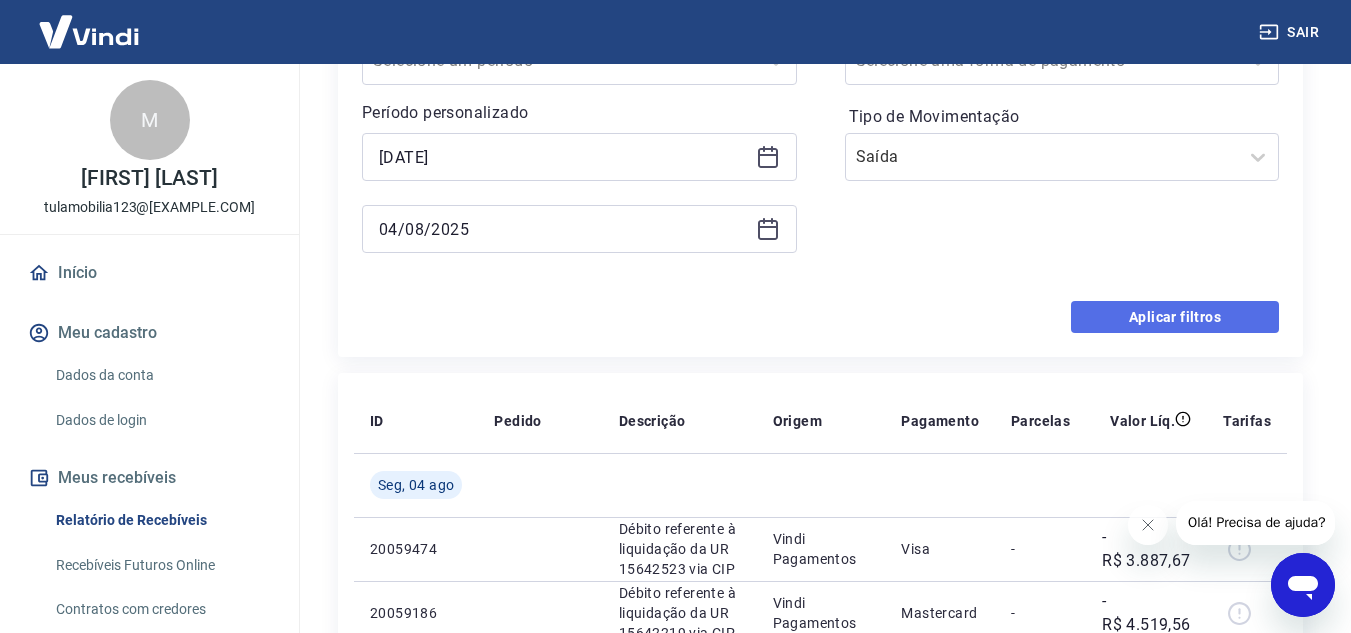 click on "Aplicar filtros" at bounding box center [1175, 317] 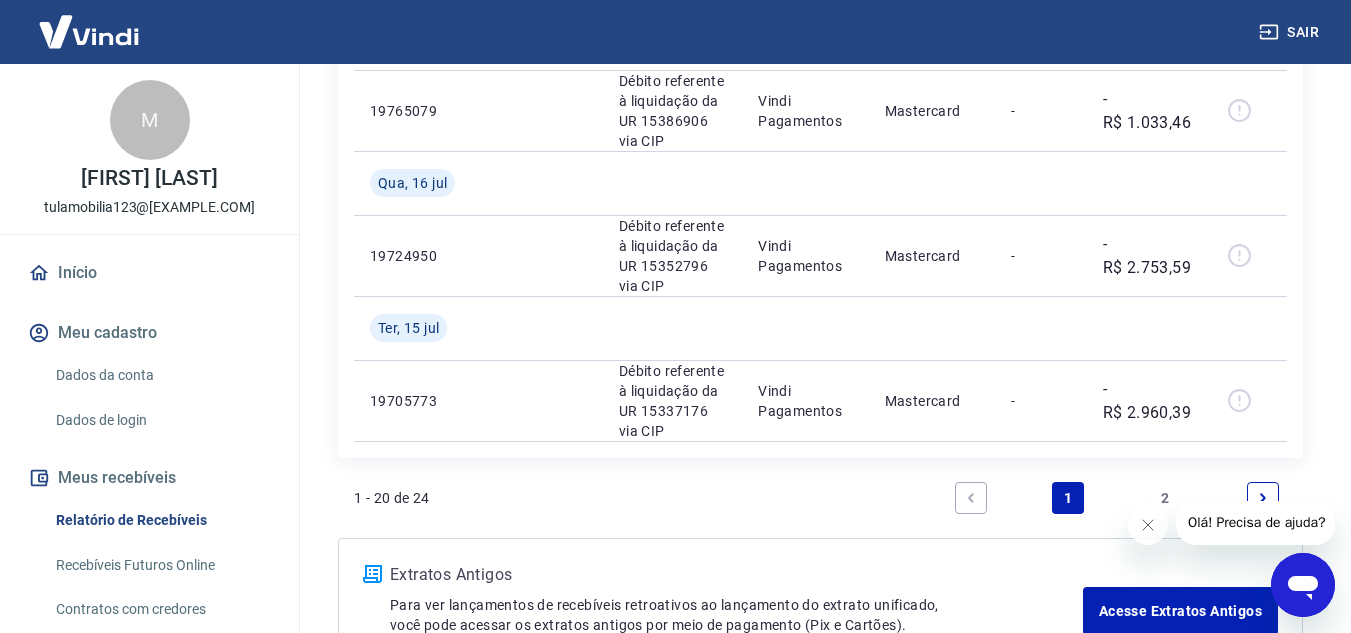 scroll, scrollTop: 2452, scrollLeft: 0, axis: vertical 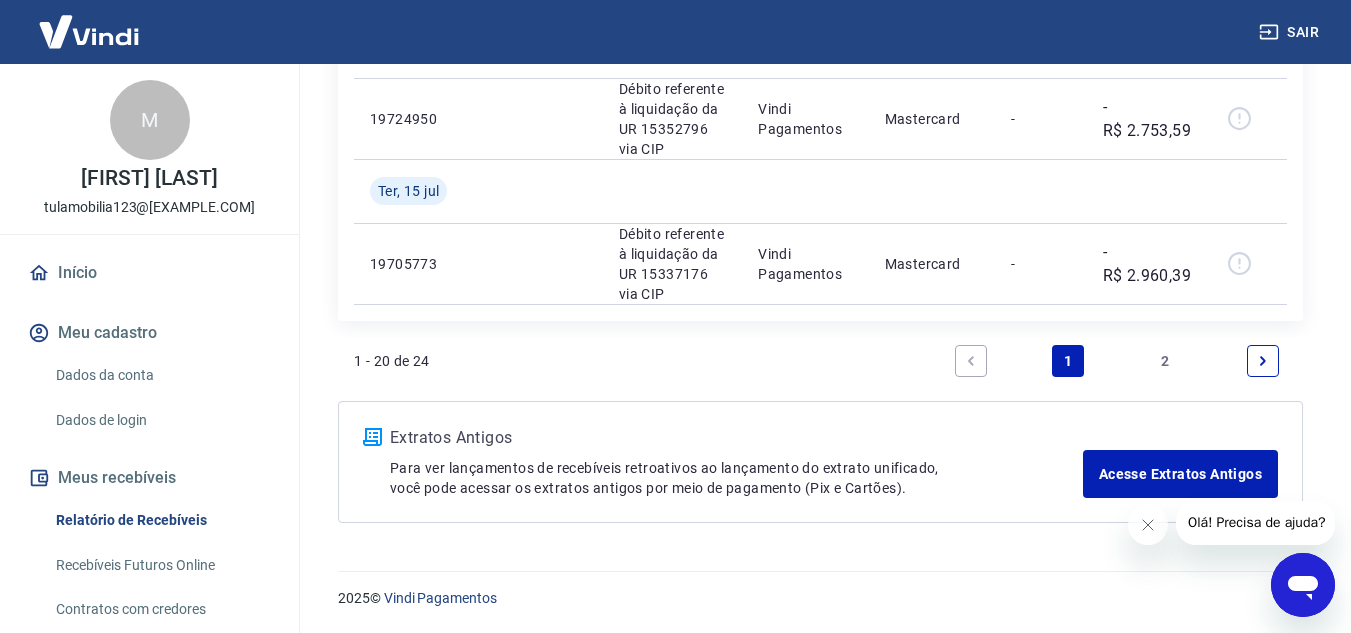 click at bounding box center [820, 571] 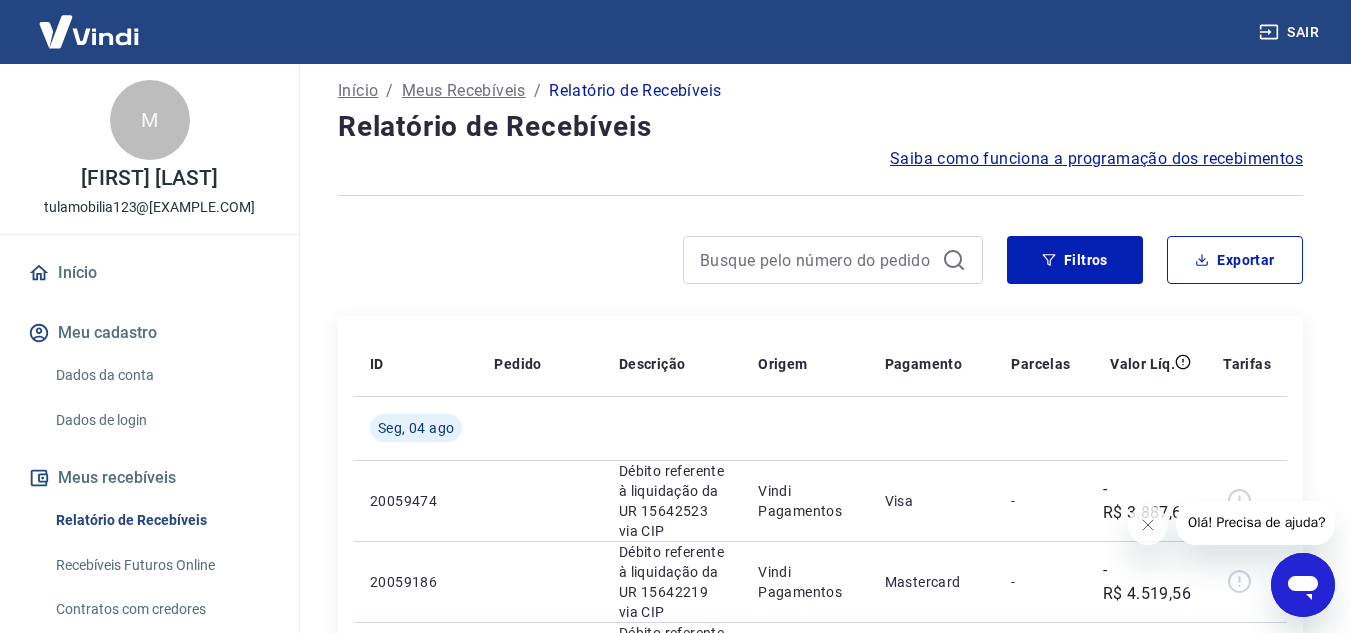 scroll, scrollTop: 0, scrollLeft: 0, axis: both 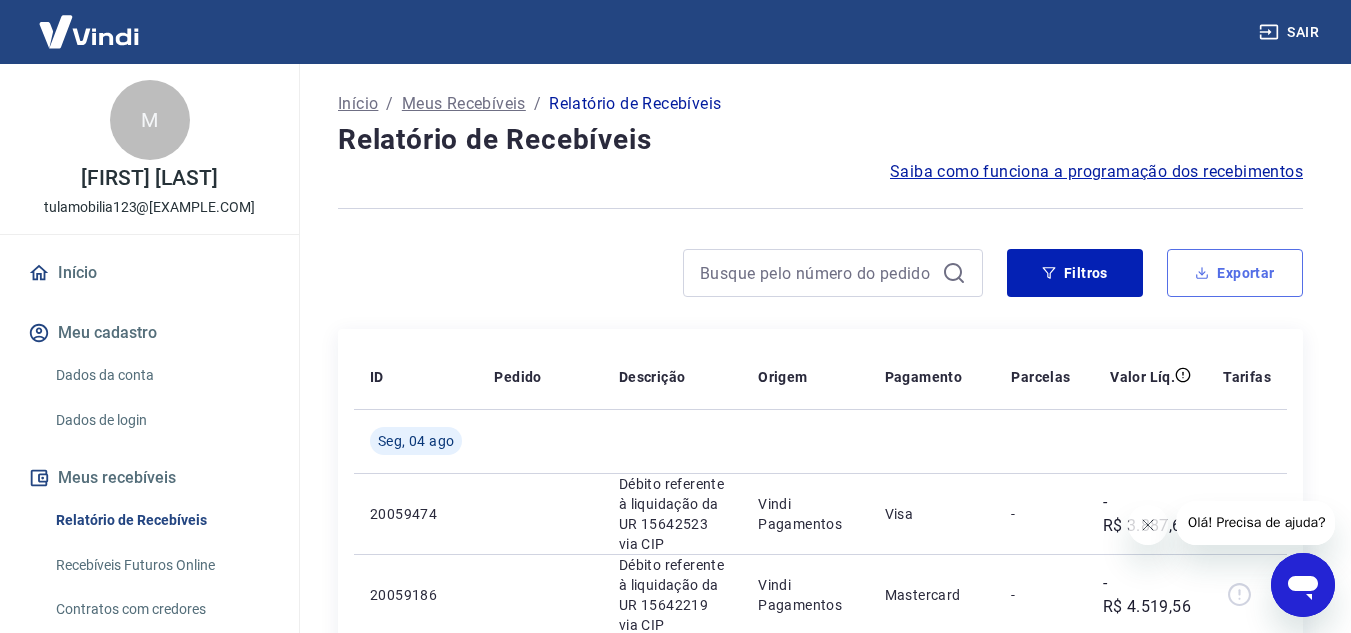 click on "Exportar" at bounding box center [1235, 273] 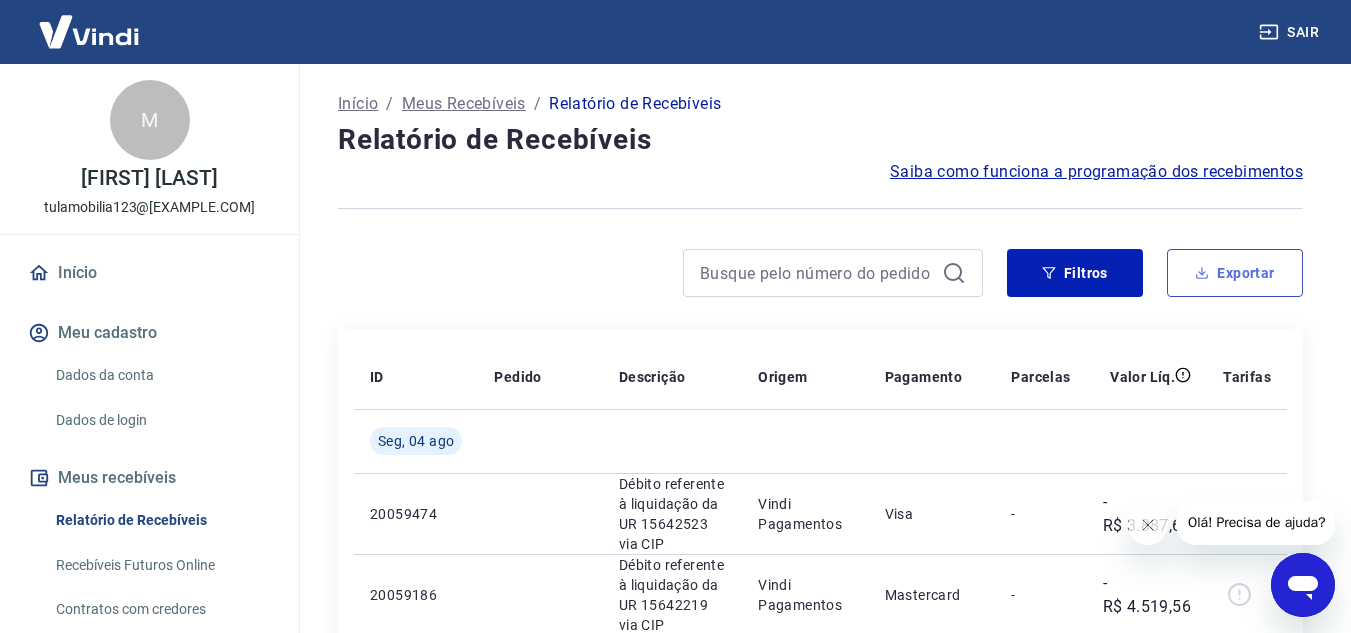 type on "14/07/2025" 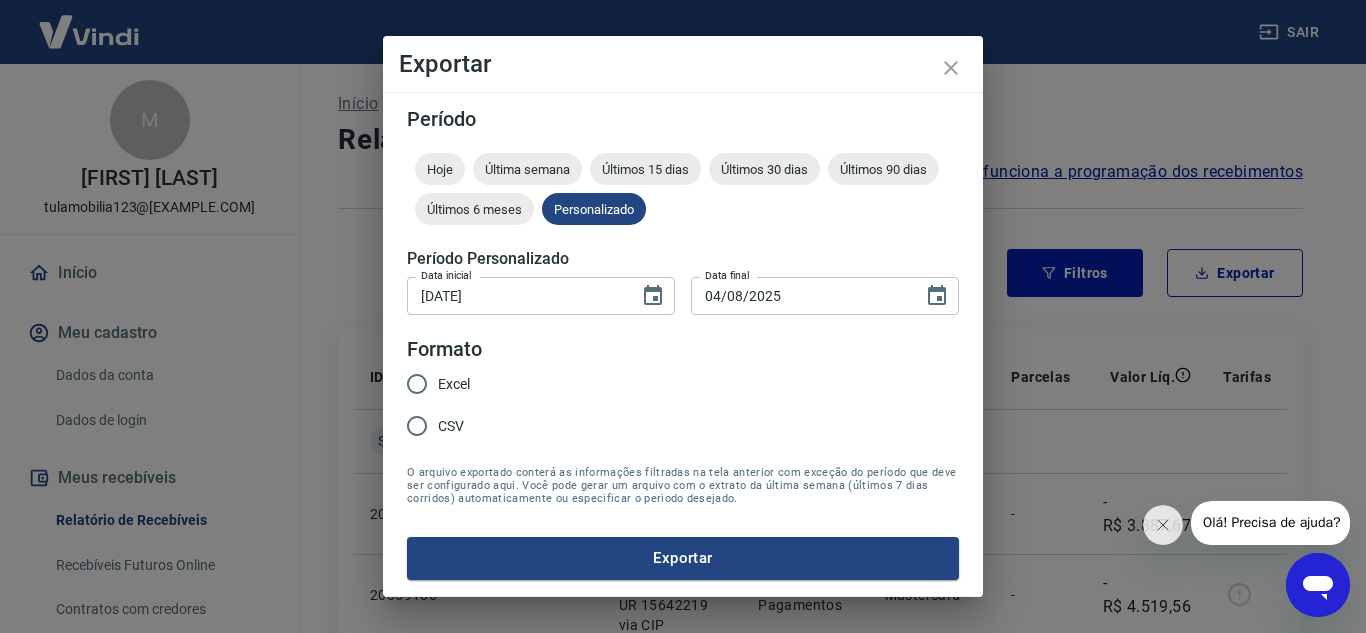 click on "Excel" at bounding box center [417, 384] 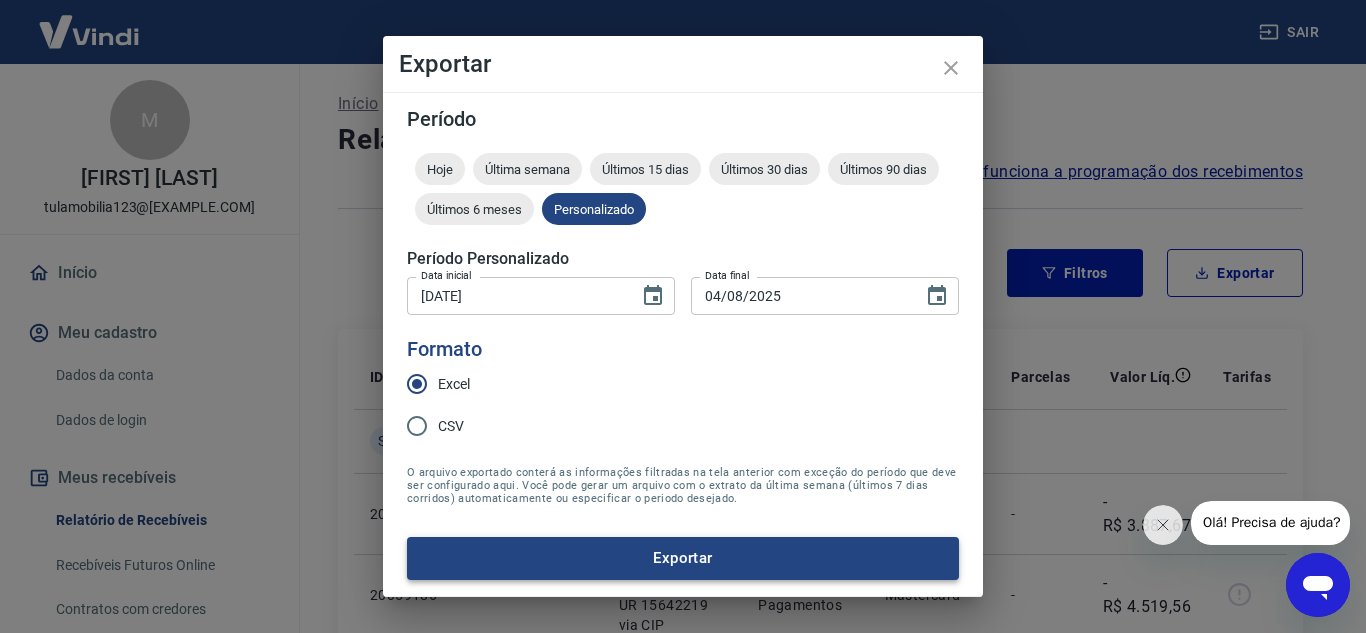 click on "Exportar" at bounding box center (683, 558) 